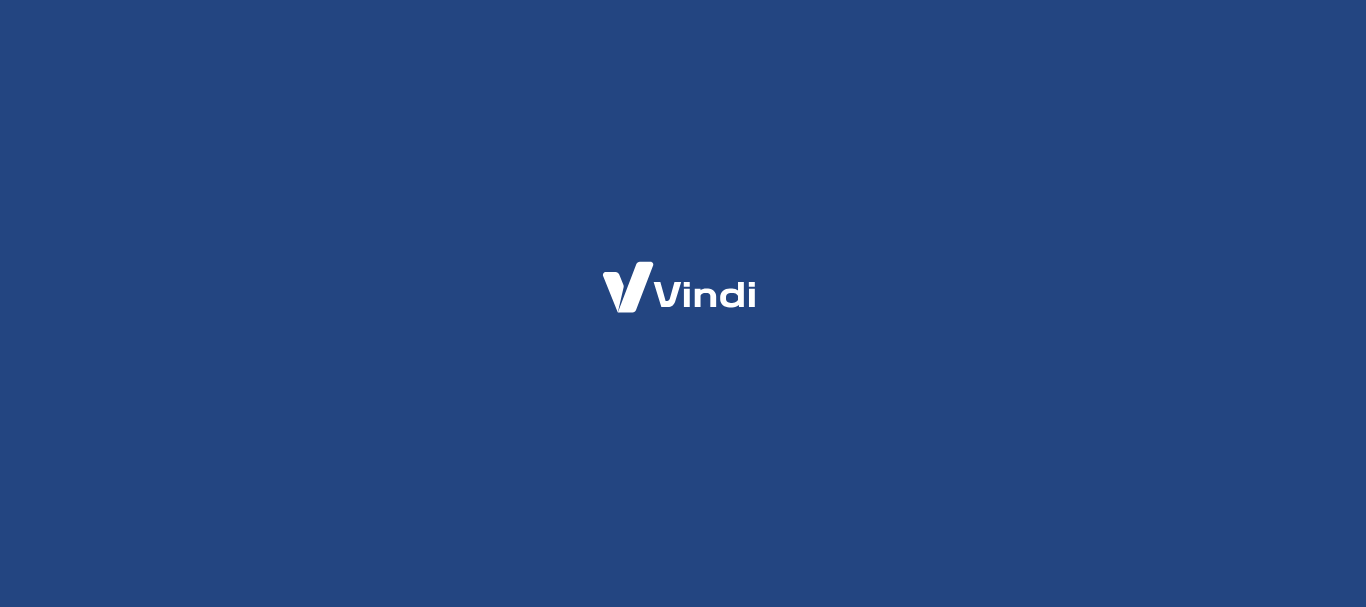 scroll, scrollTop: 0, scrollLeft: 0, axis: both 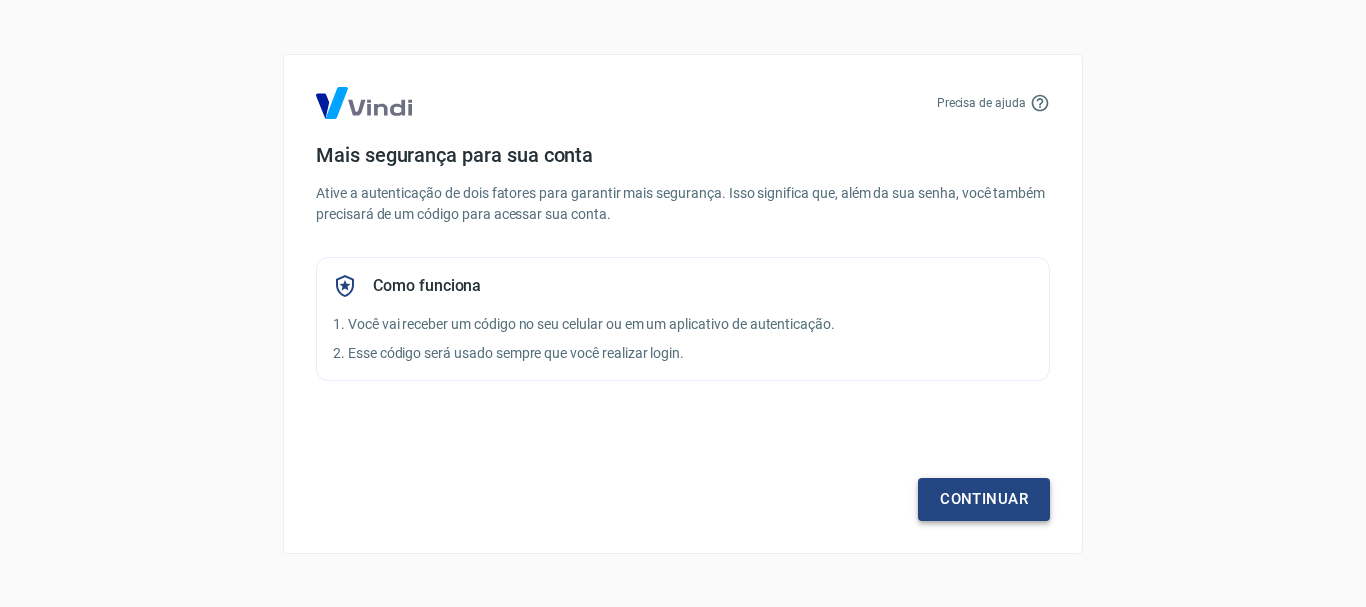 click on "Continuar" at bounding box center [984, 499] 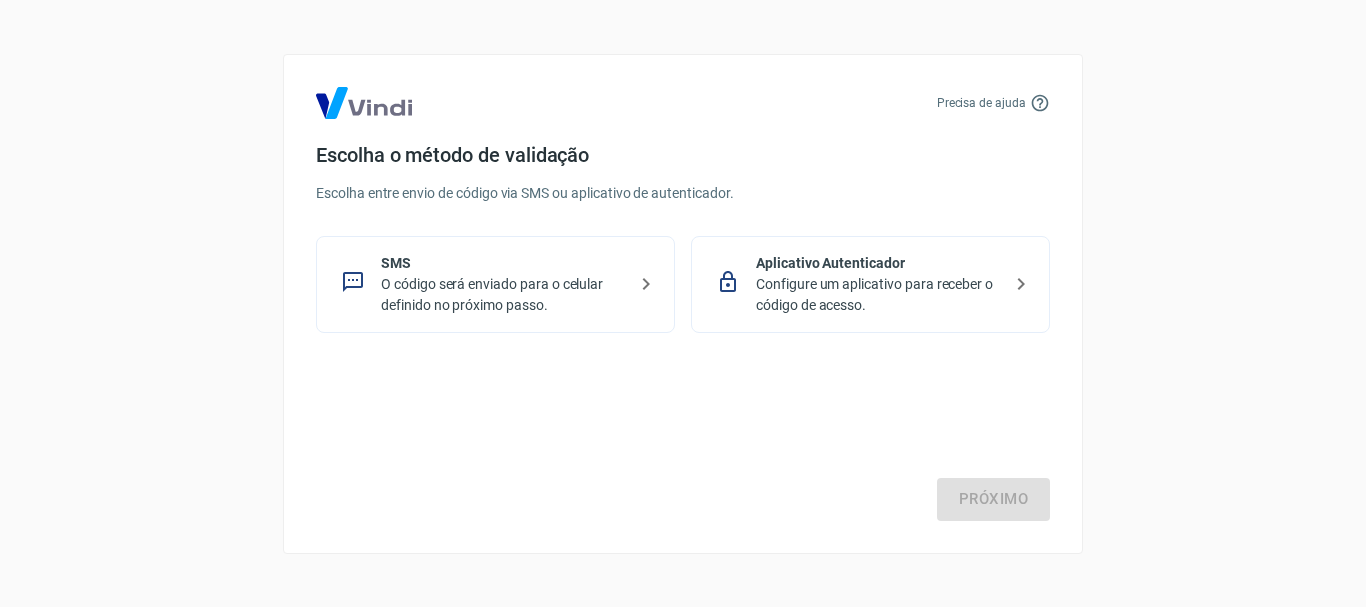 click on "SMS O código será enviado para o celular definido no próximo passo." at bounding box center [495, 284] 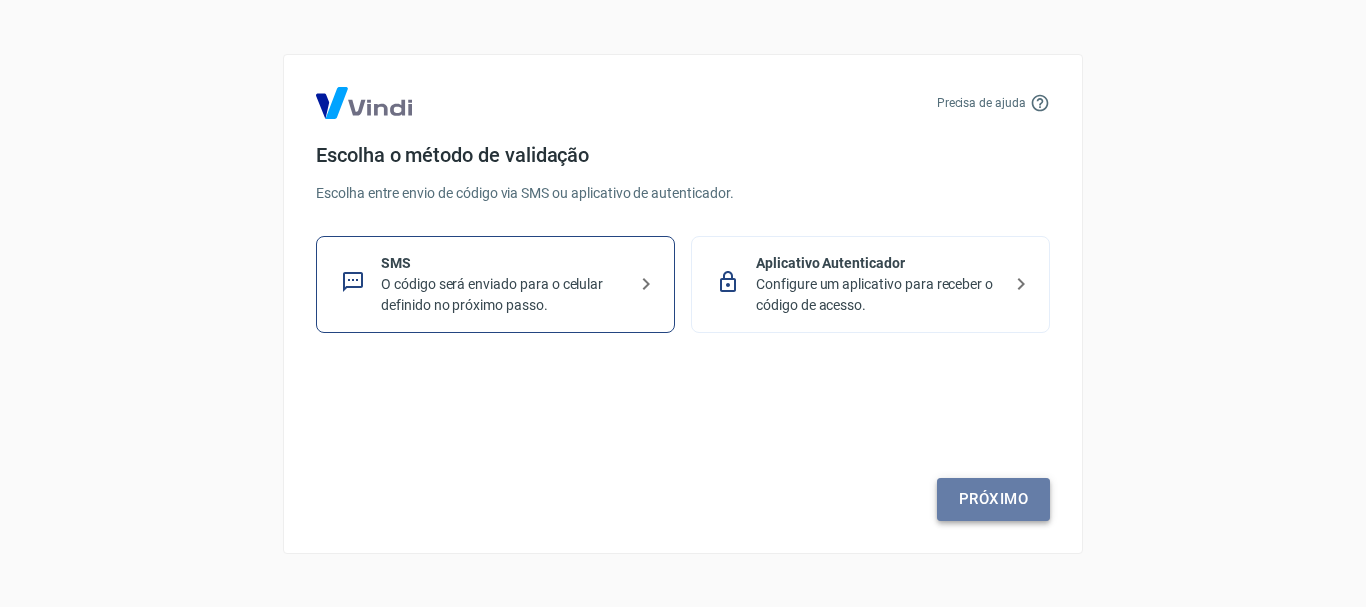 click on "Próximo" at bounding box center [993, 499] 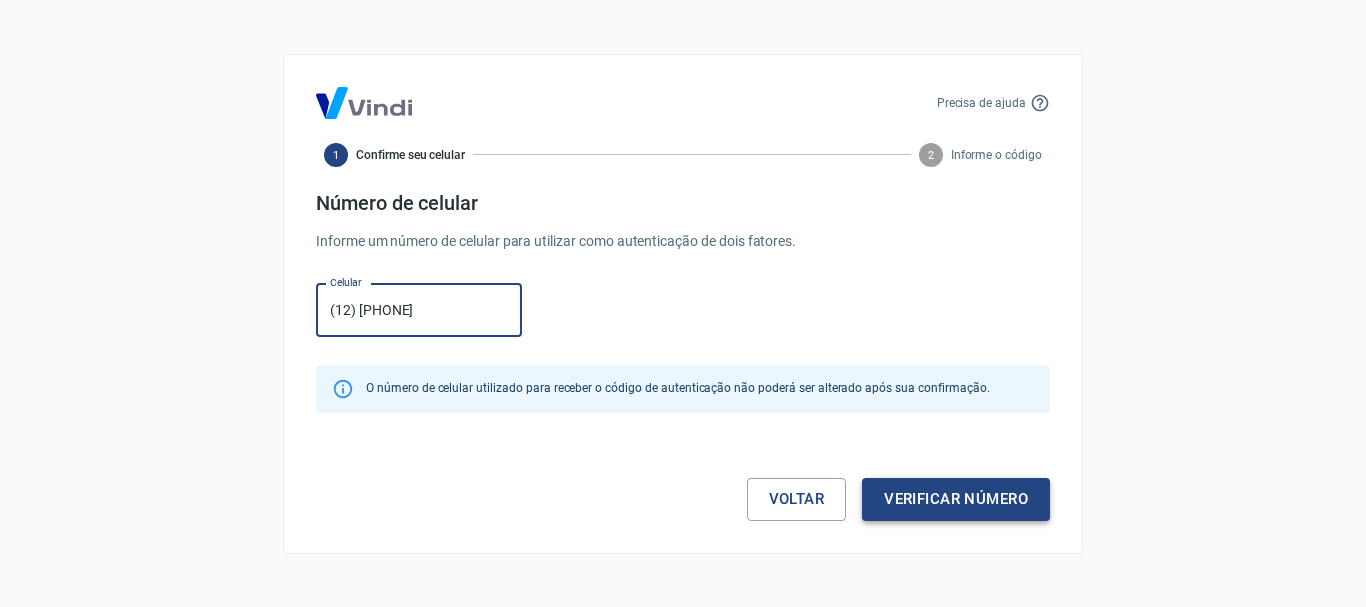 type on "[PHONE]" 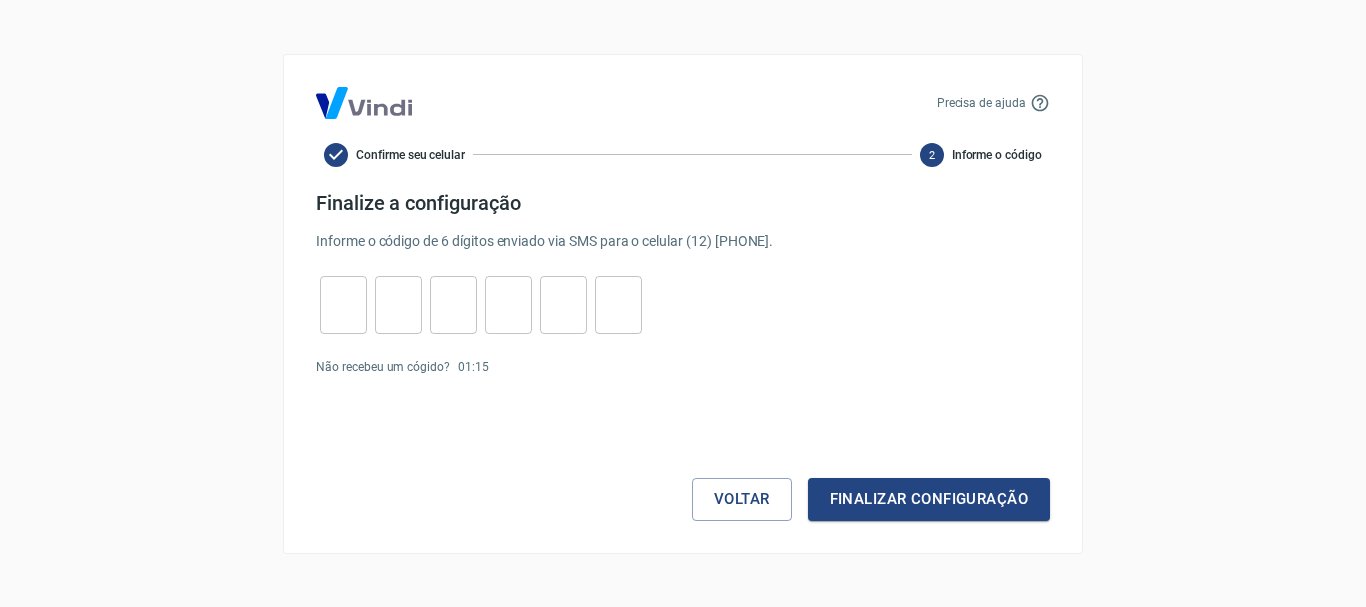 click at bounding box center [343, 304] 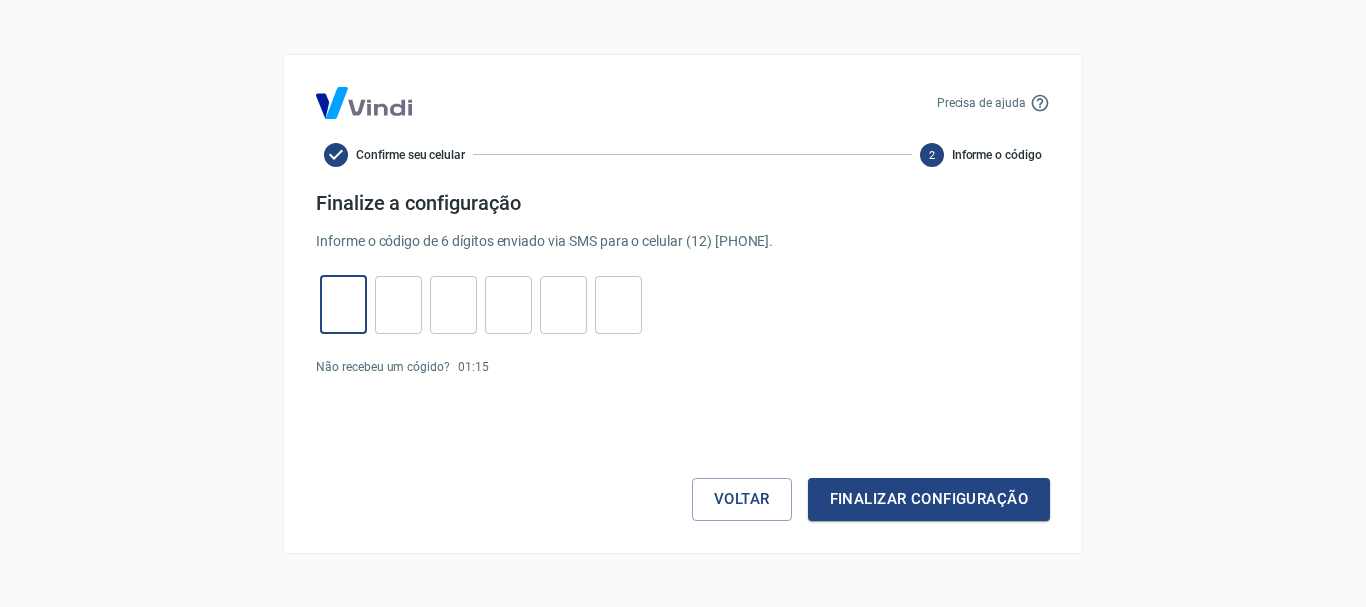 type on "3" 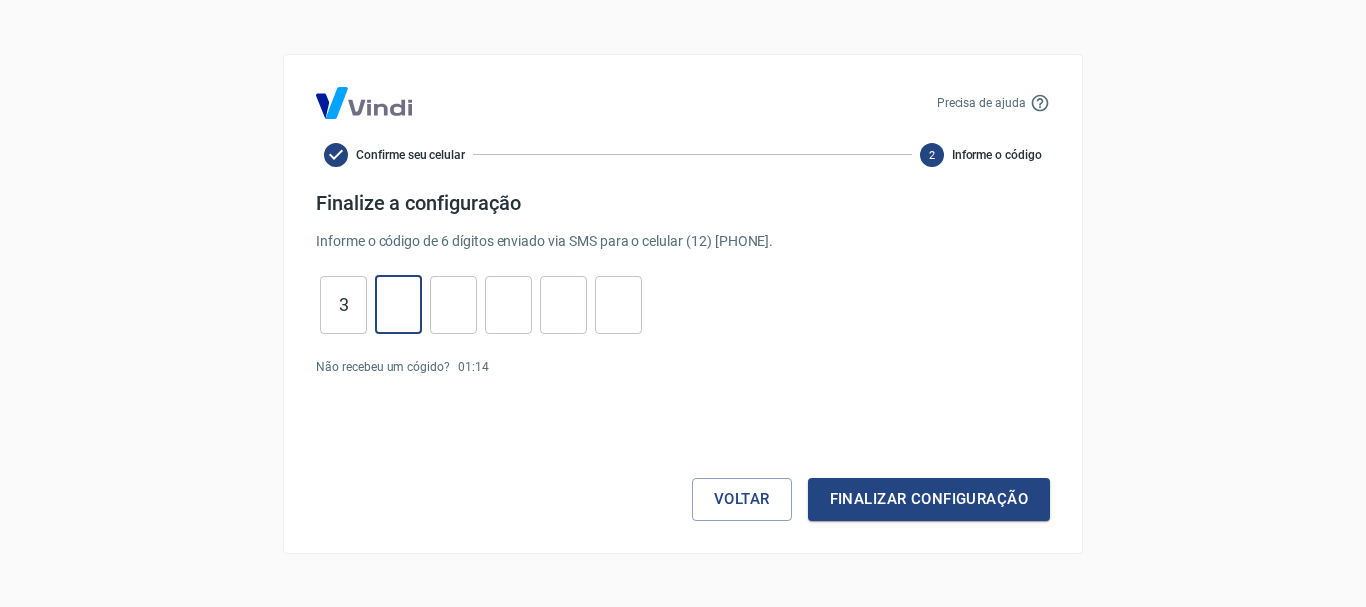 type on "8" 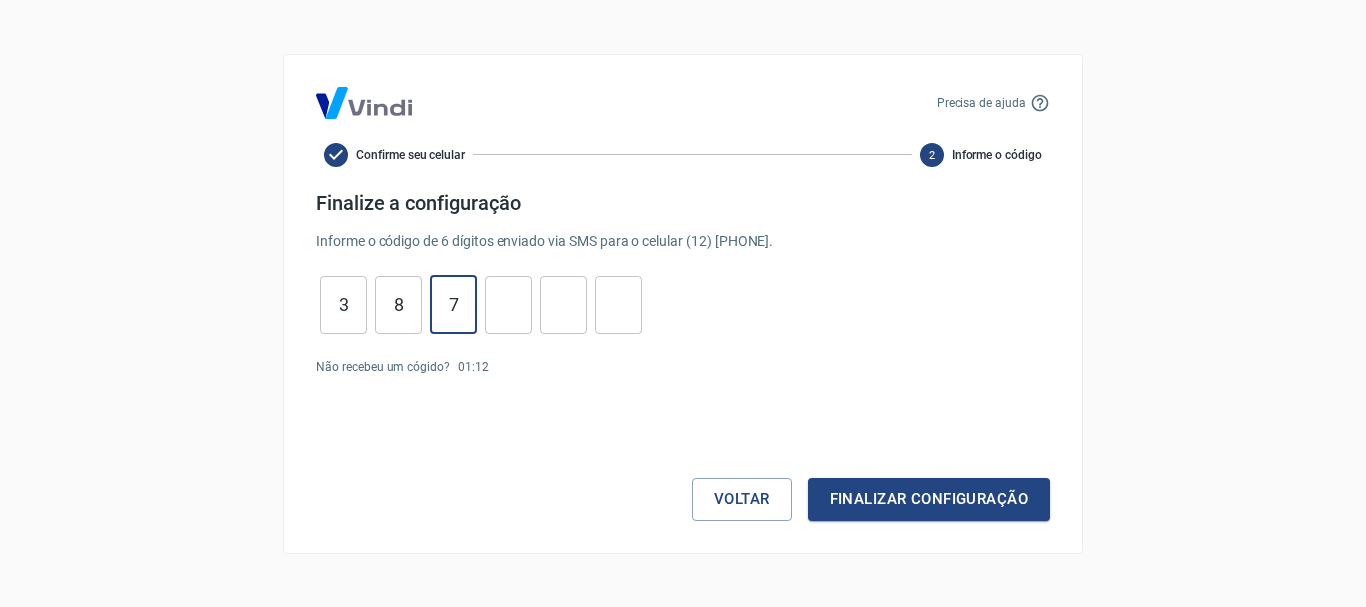 type on "9" 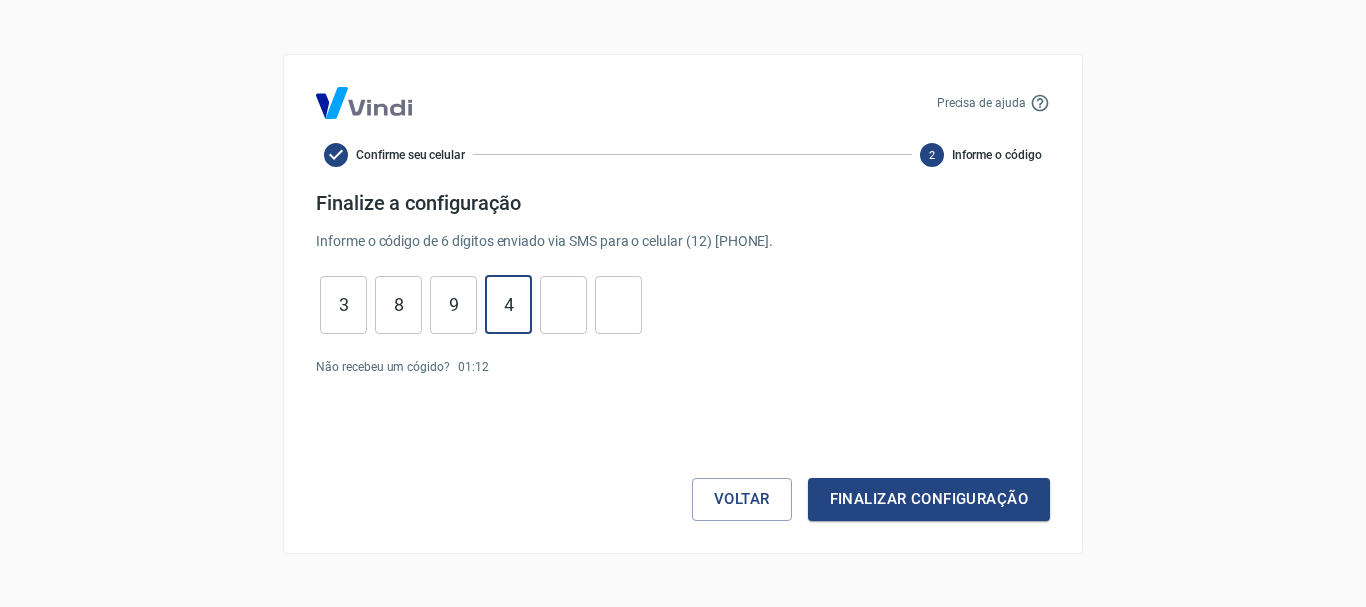 type on "4" 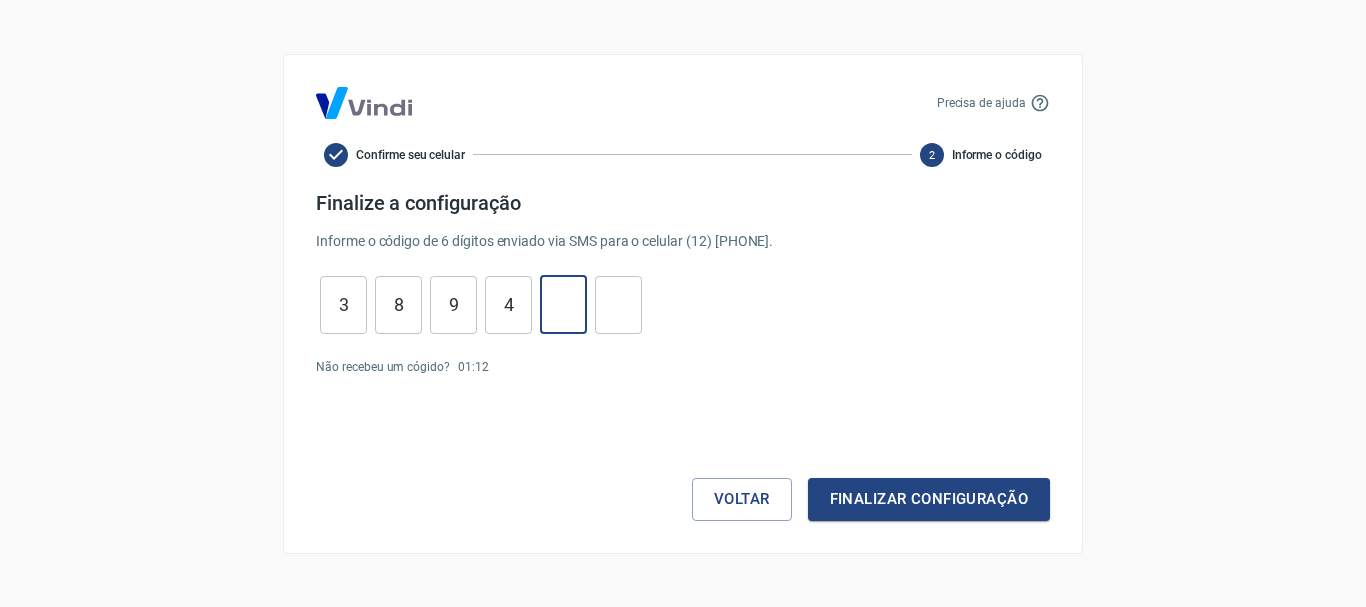 type on "7" 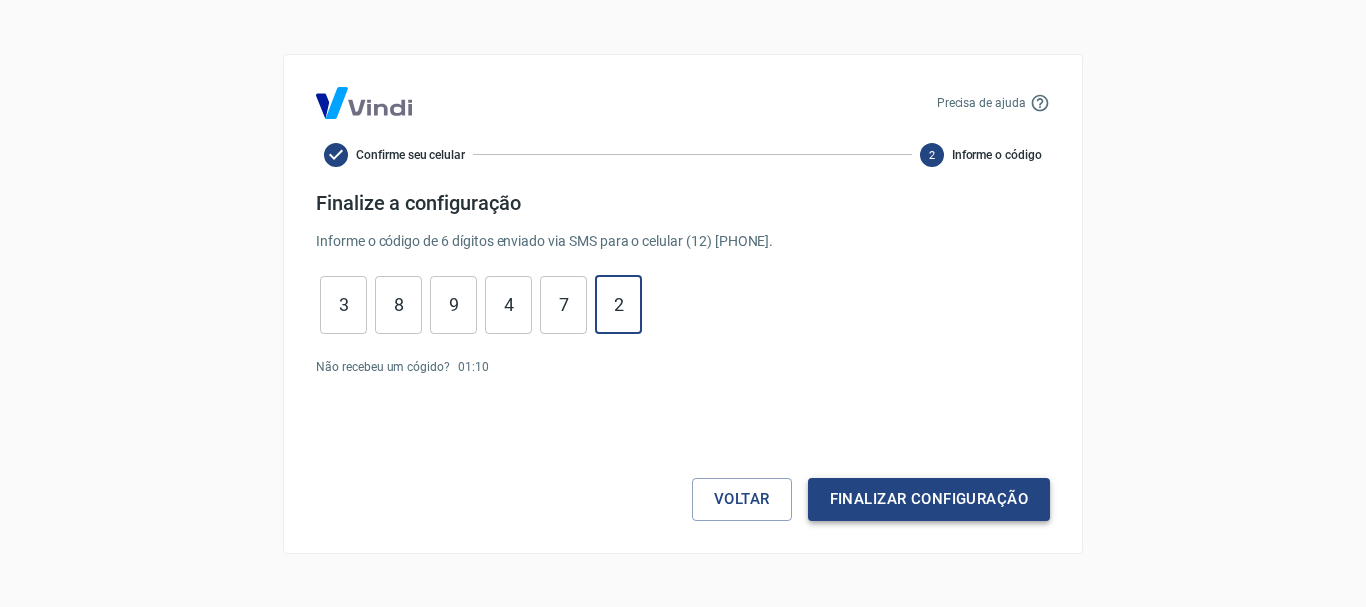type on "2" 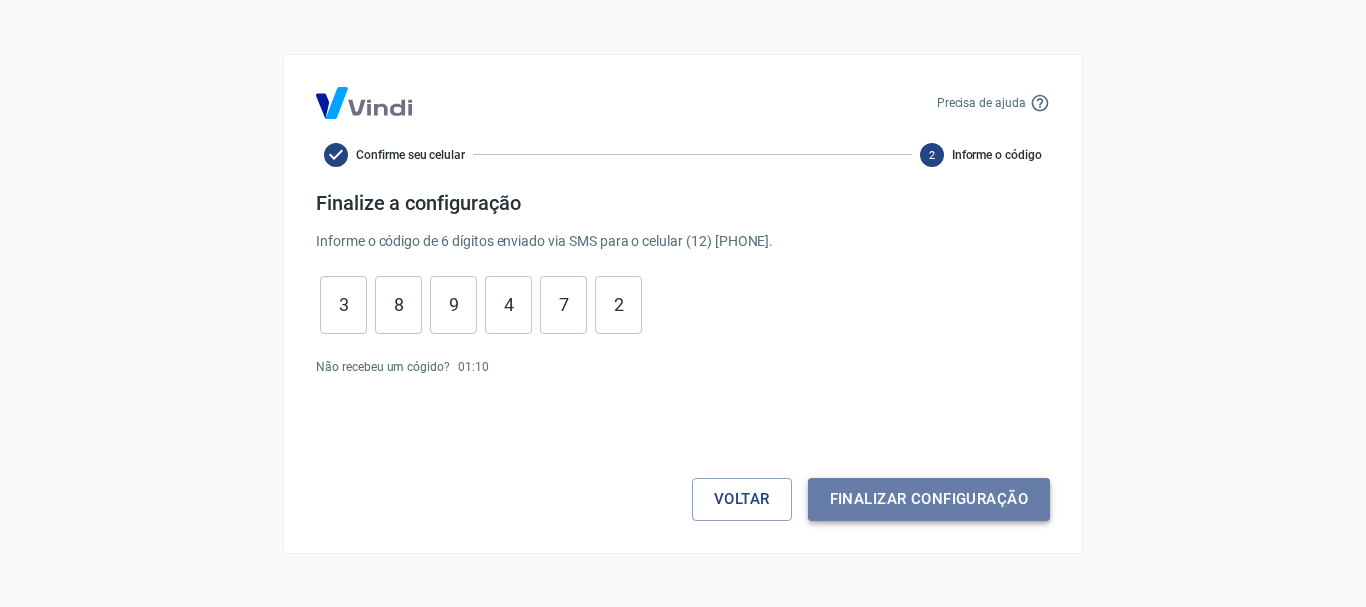 click on "Finalizar configuração" at bounding box center [929, 499] 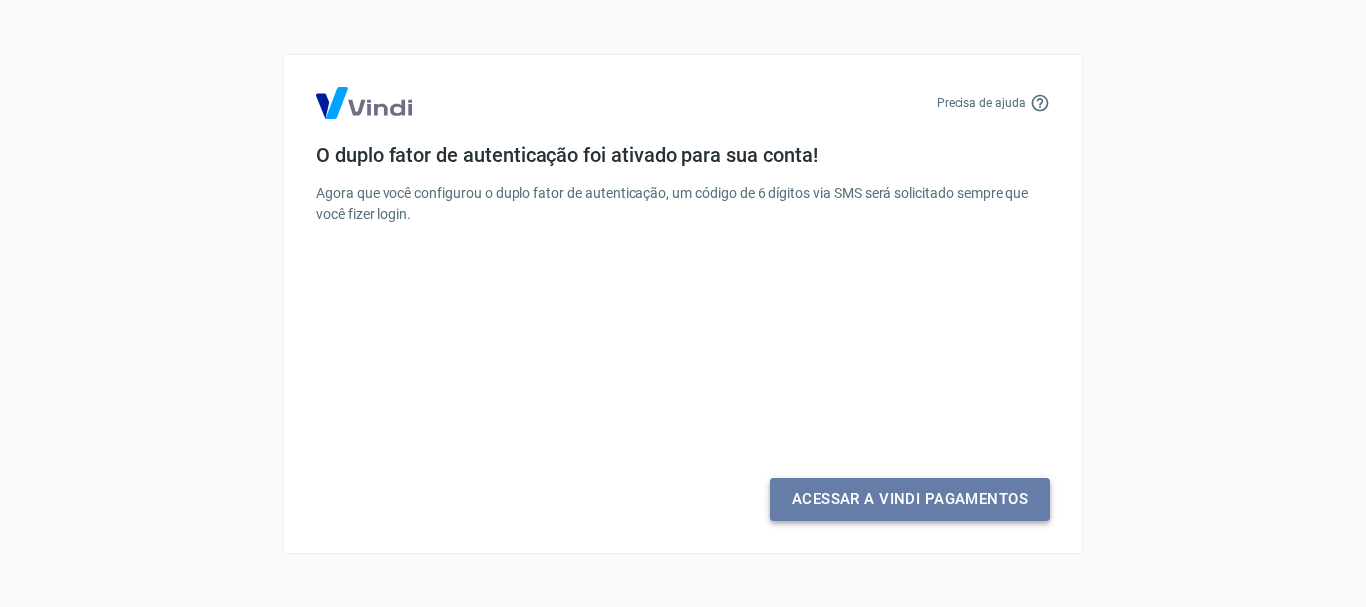 click on "Acessar a Vindi Pagamentos" at bounding box center (910, 499) 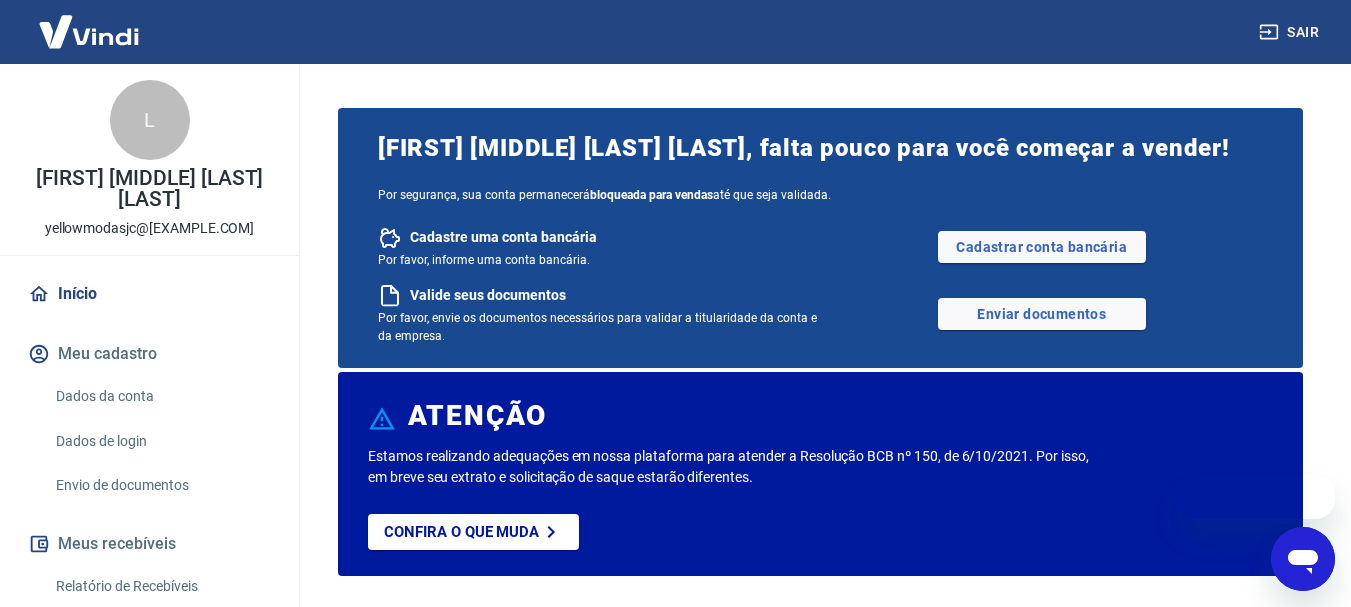 scroll, scrollTop: 0, scrollLeft: 0, axis: both 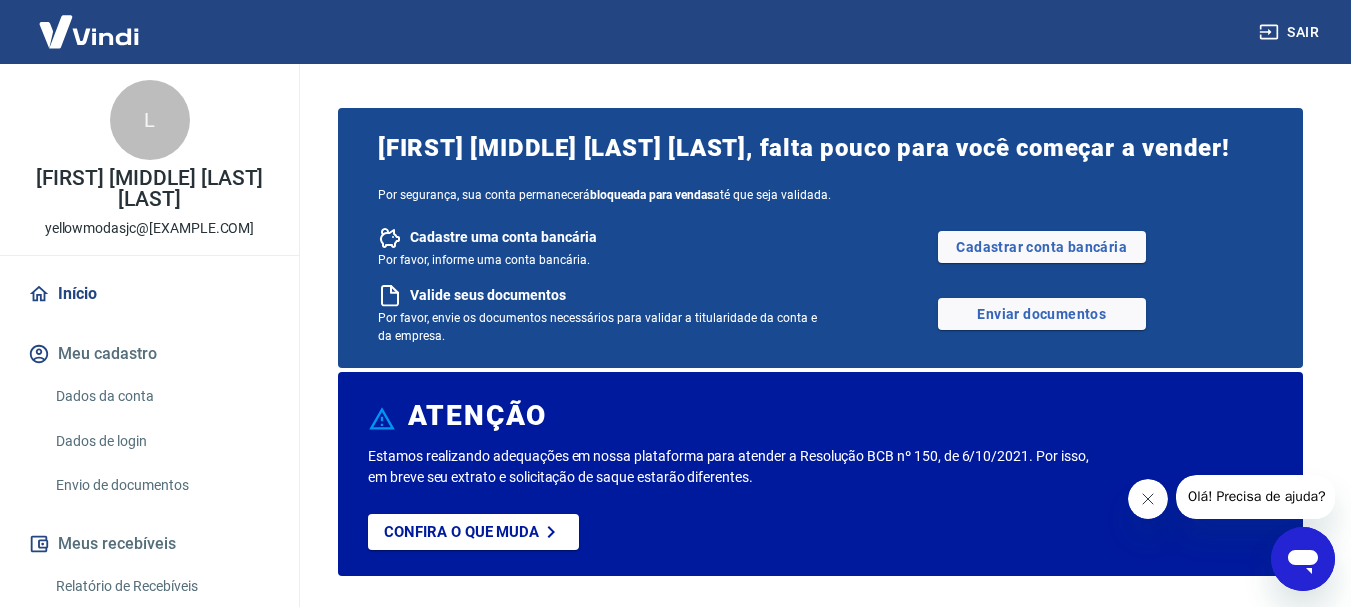 click at bounding box center (1147, 499) 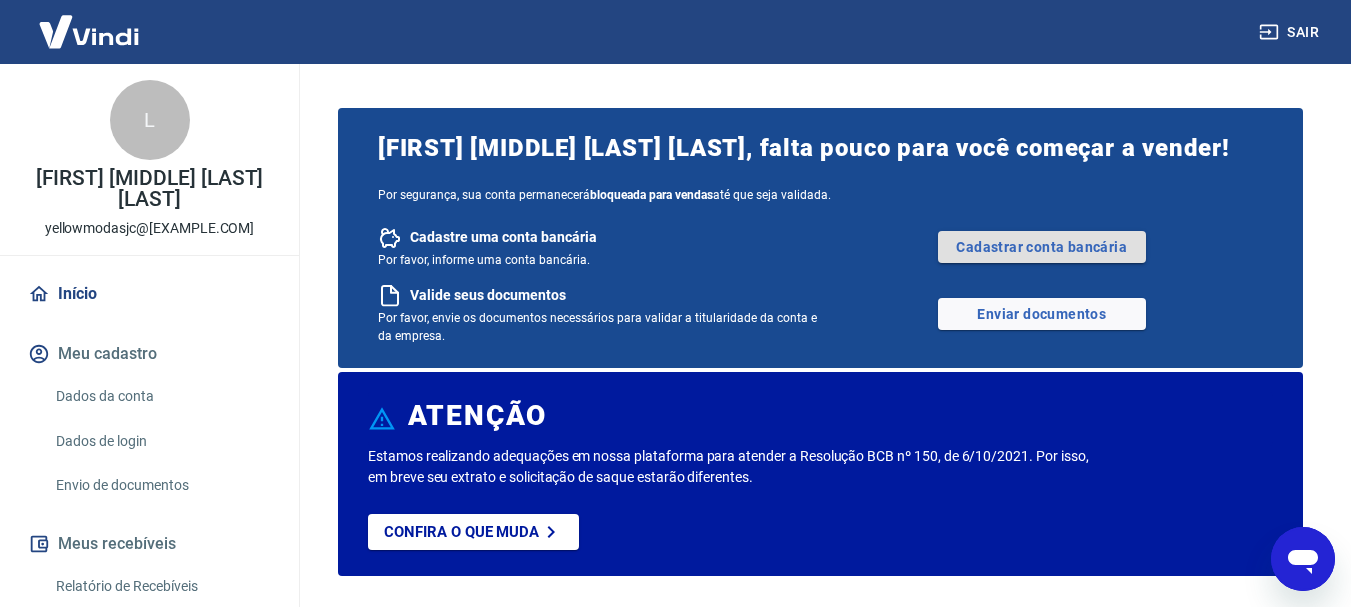 click on "Cadastrar conta bancária" at bounding box center (1042, 247) 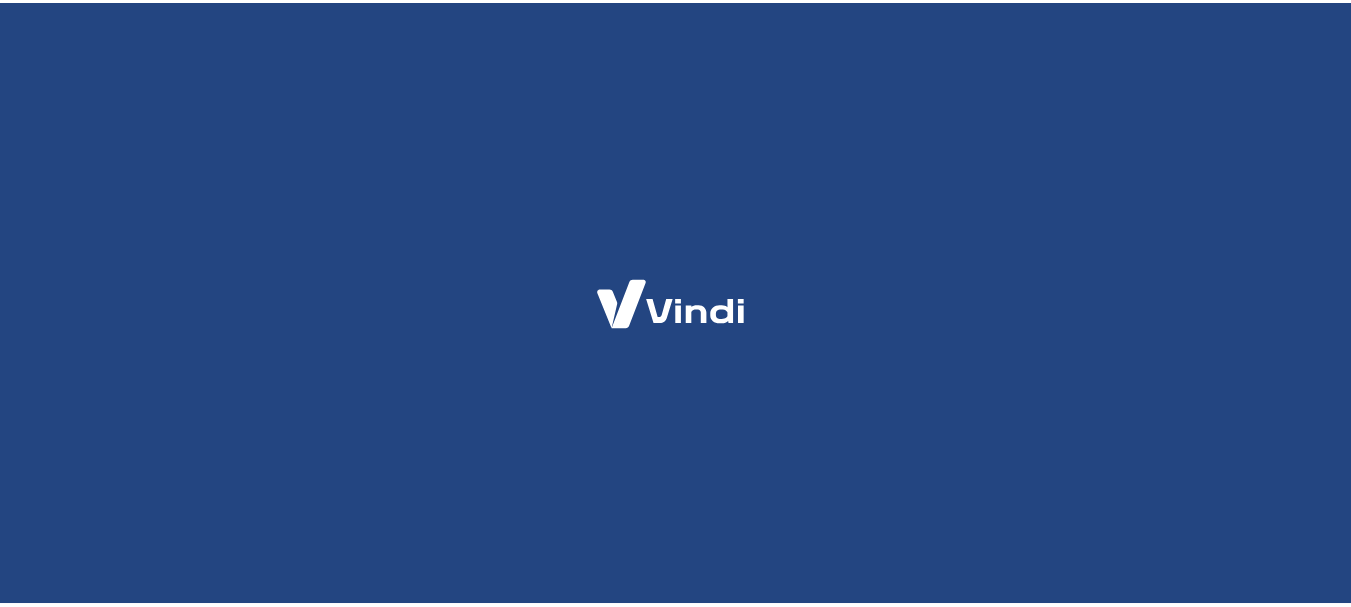 scroll, scrollTop: 0, scrollLeft: 0, axis: both 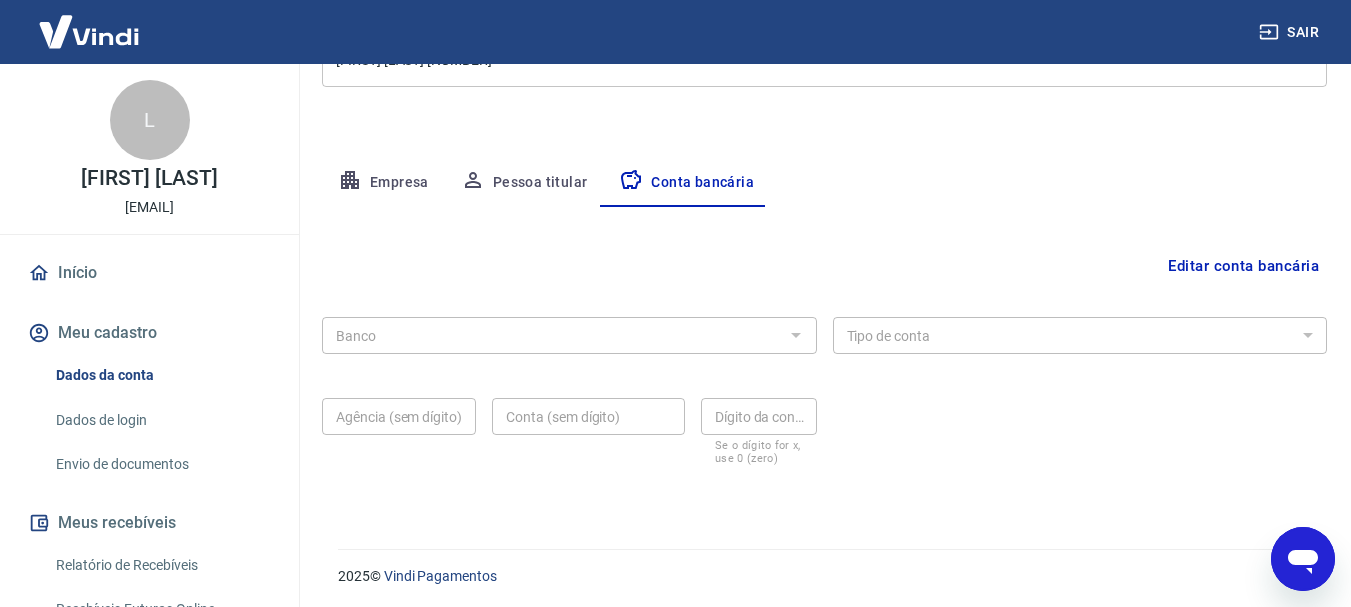 click at bounding box center [795, 335] 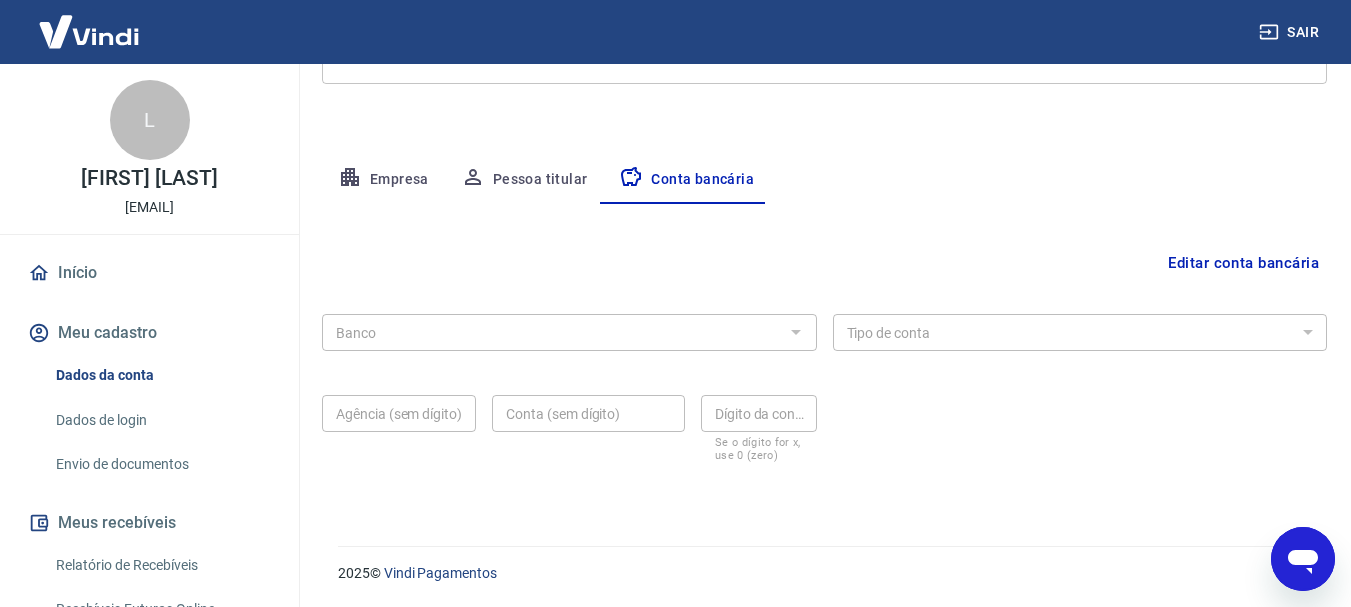 scroll, scrollTop: 304, scrollLeft: 0, axis: vertical 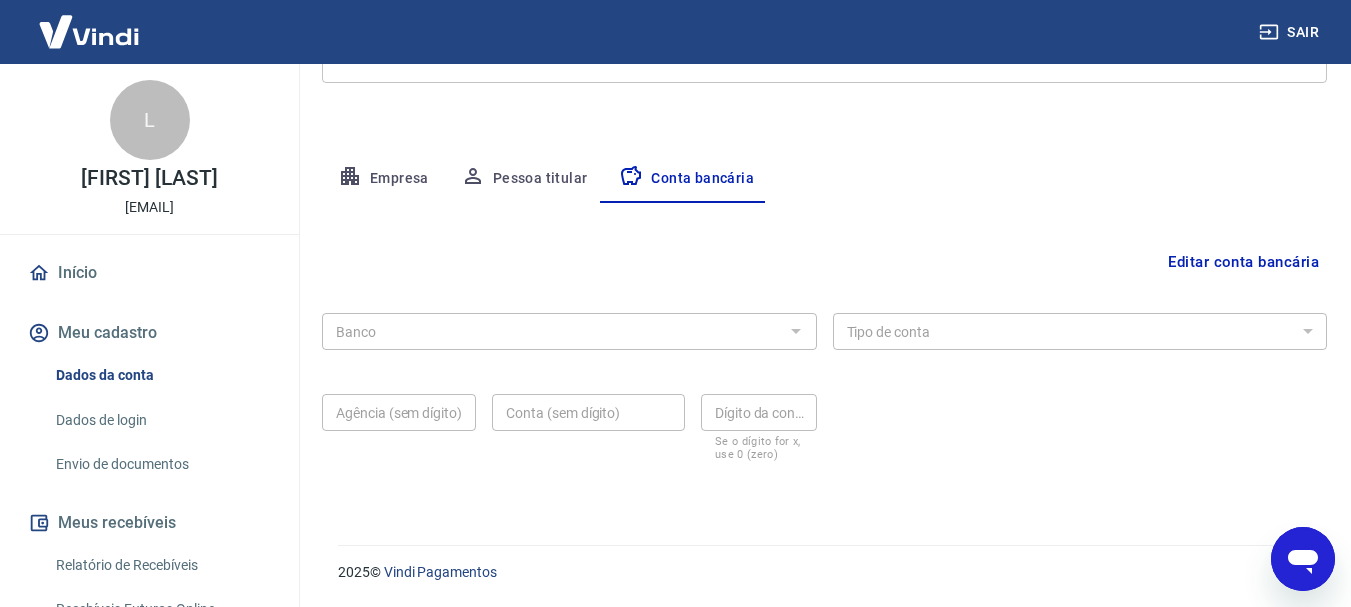 click on "Banco Banco Tipo de conta Conta Corrente Conta Poupança Tipo de conta Agência (sem dígito) Agência (sem dígito) Conta (sem dígito) Conta (sem dígito) Dígito da conta Dígito da conta Se o dígito for x, use 0 (zero)" at bounding box center [824, 385] 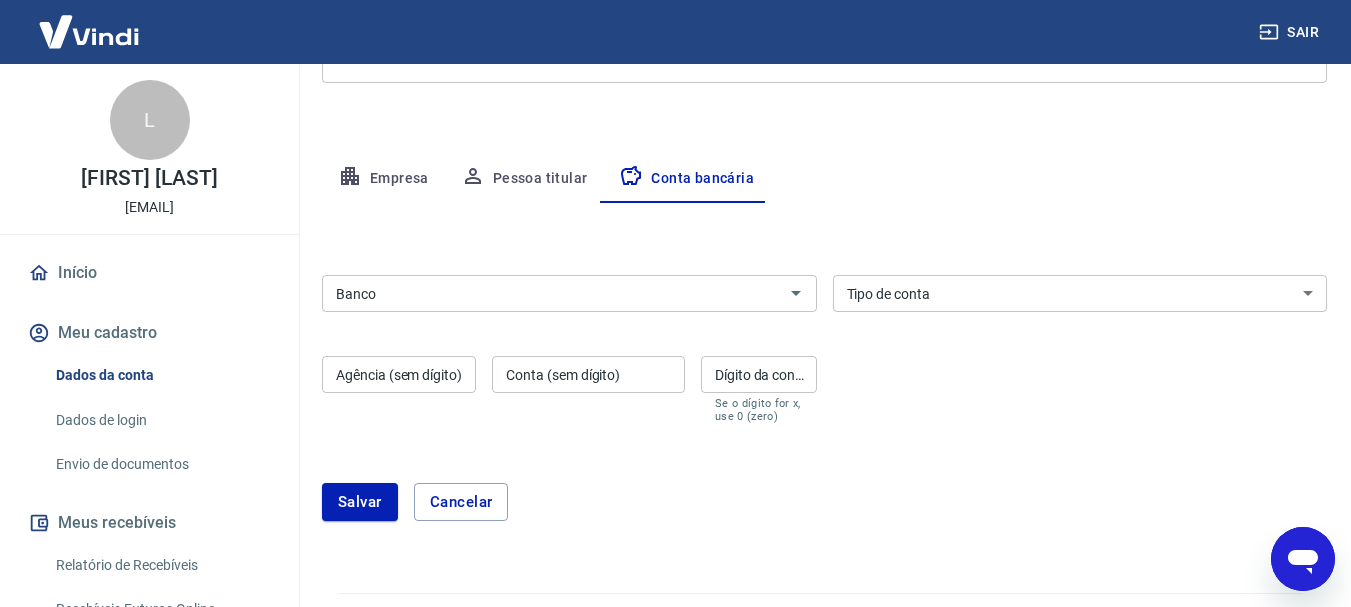 click on "Banco" at bounding box center [553, 293] 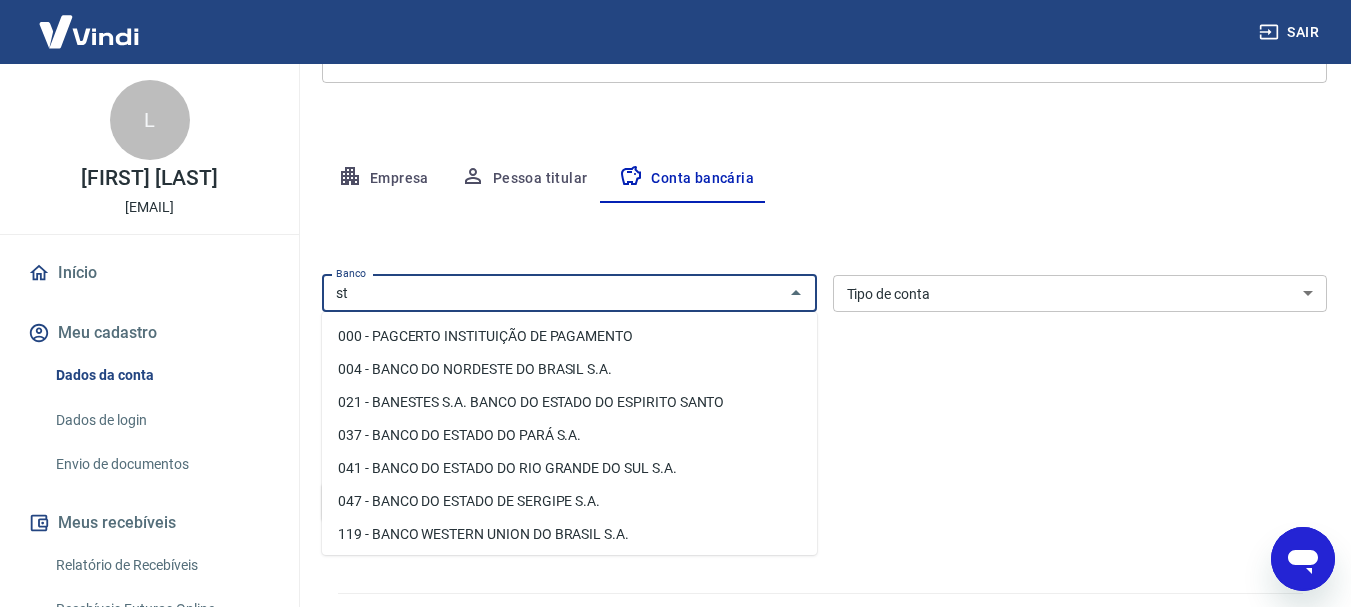 type on "s" 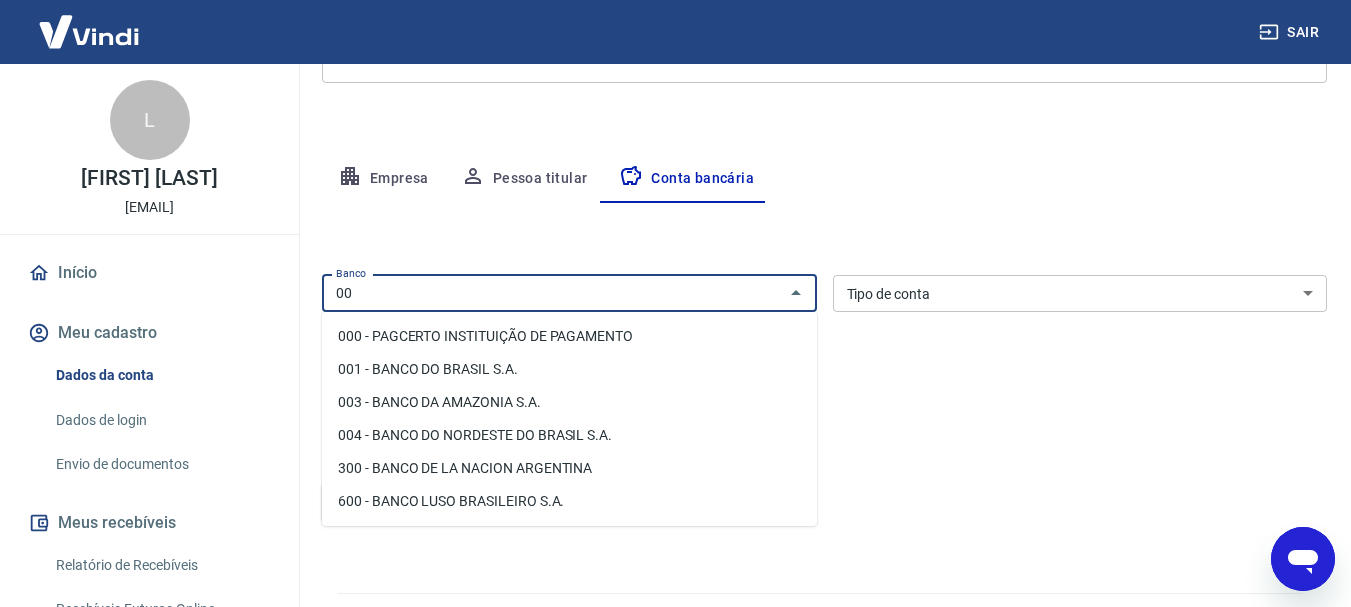 type on "0" 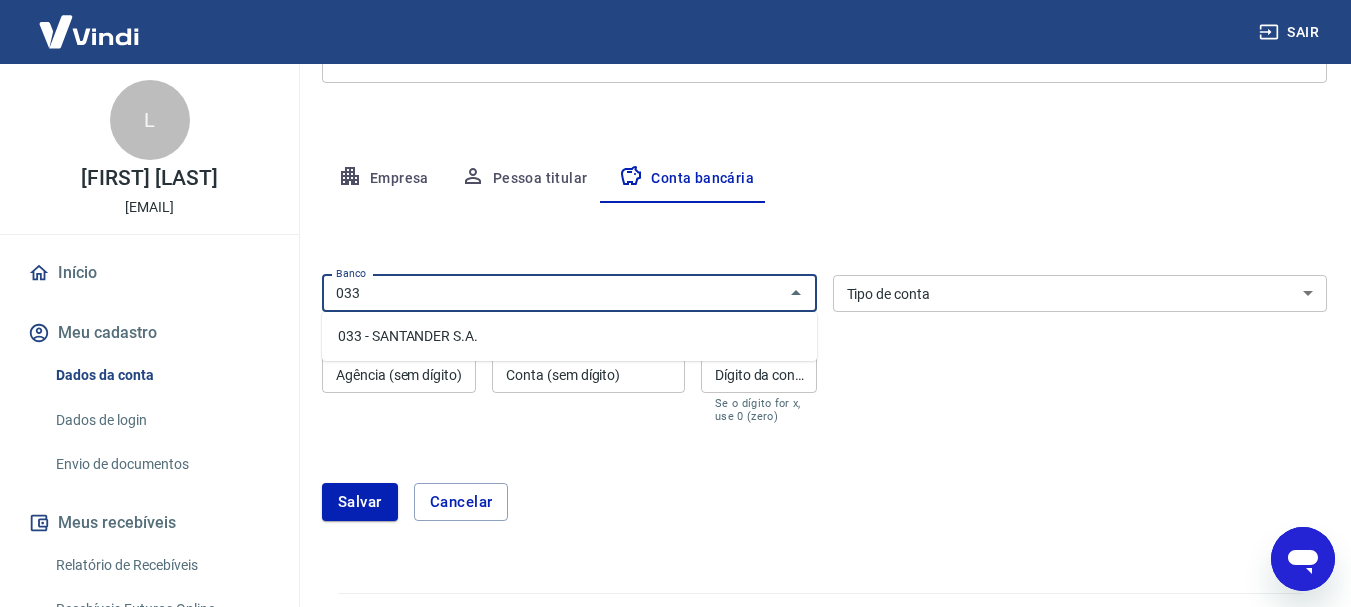 click on "033 - SANTANDER S.A." at bounding box center (569, 336) 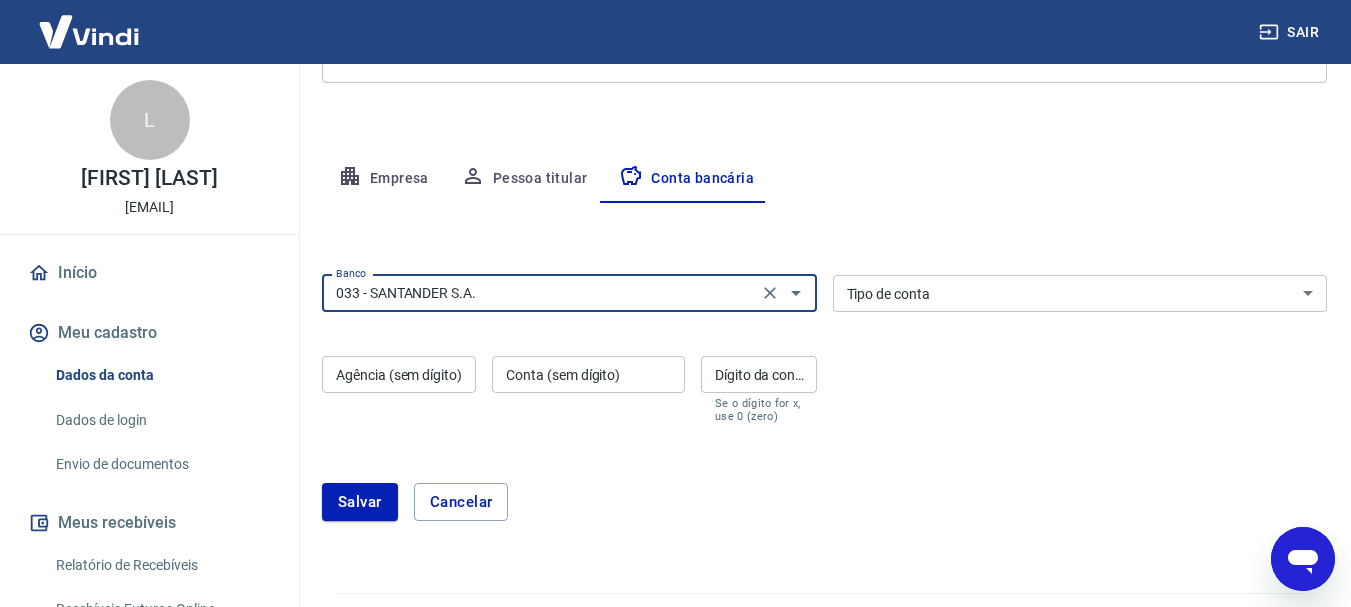 type on "033 - SANTANDER S.A." 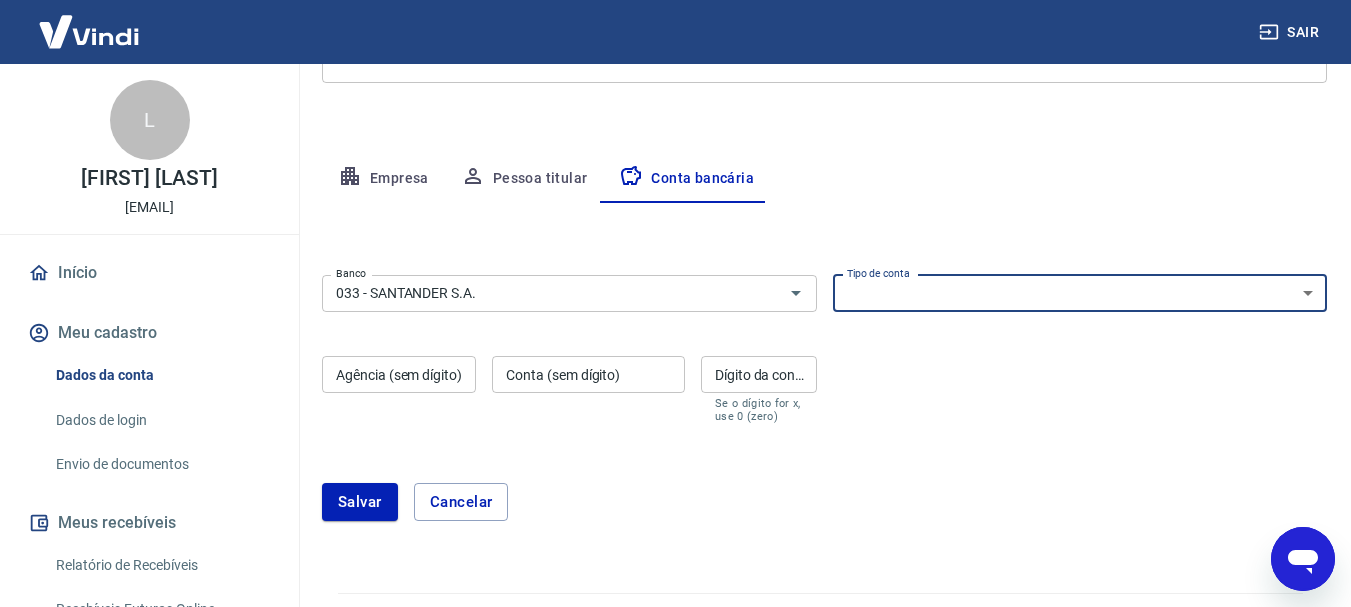 select on "1" 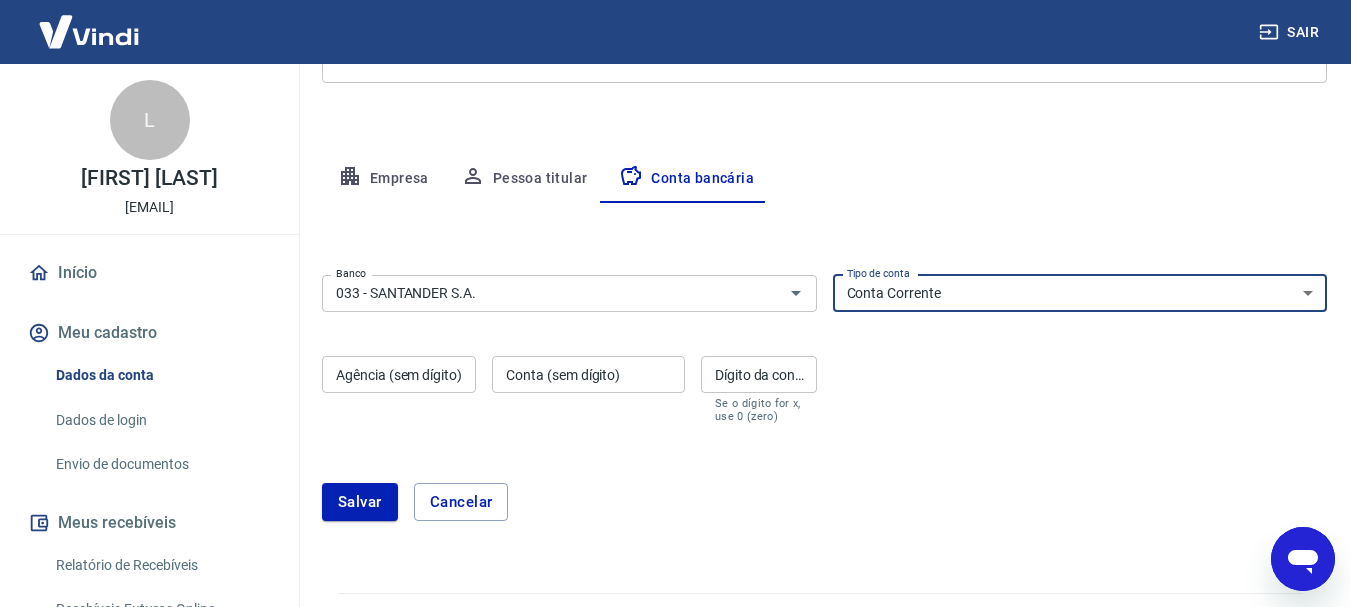 click on "Conta Corrente Conta Poupança" at bounding box center [1080, 293] 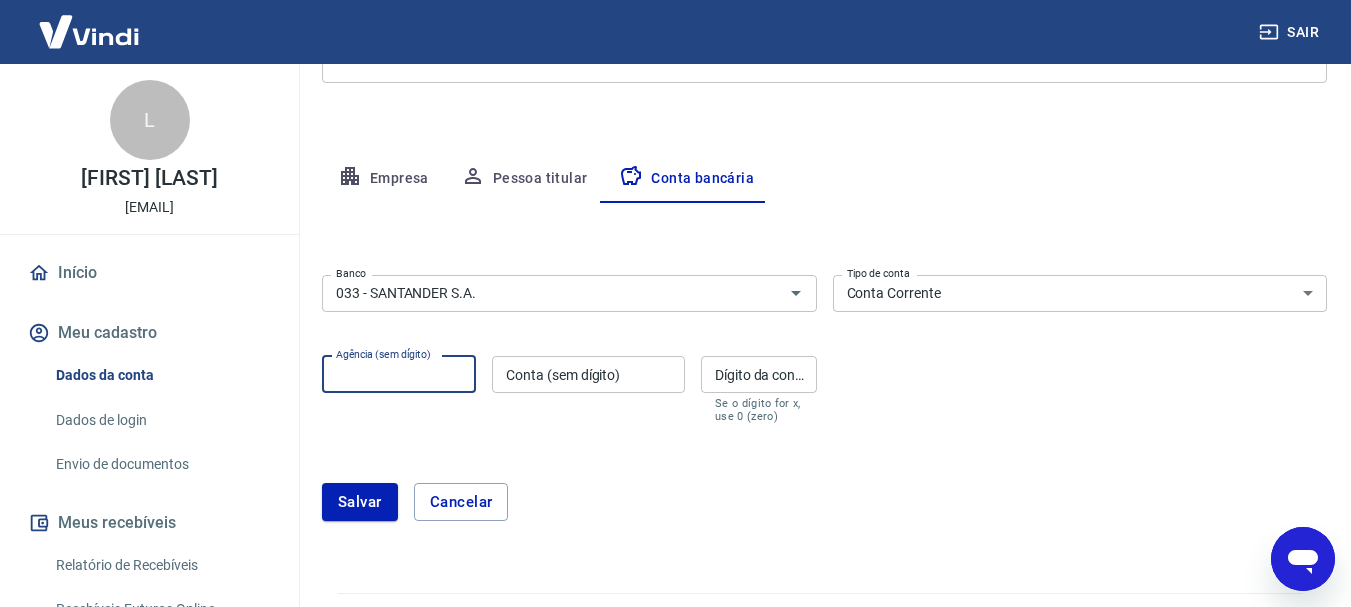 click on "Agência (sem dígito) Agência (sem dígito)" at bounding box center [399, 389] 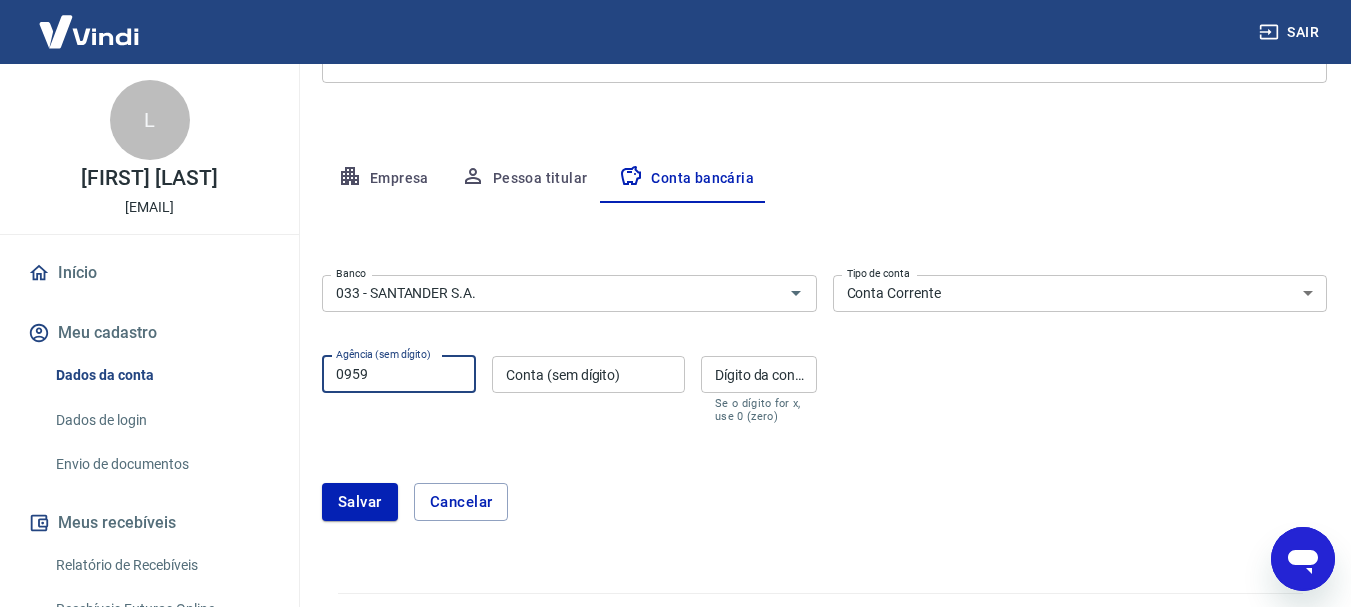 type on "0959" 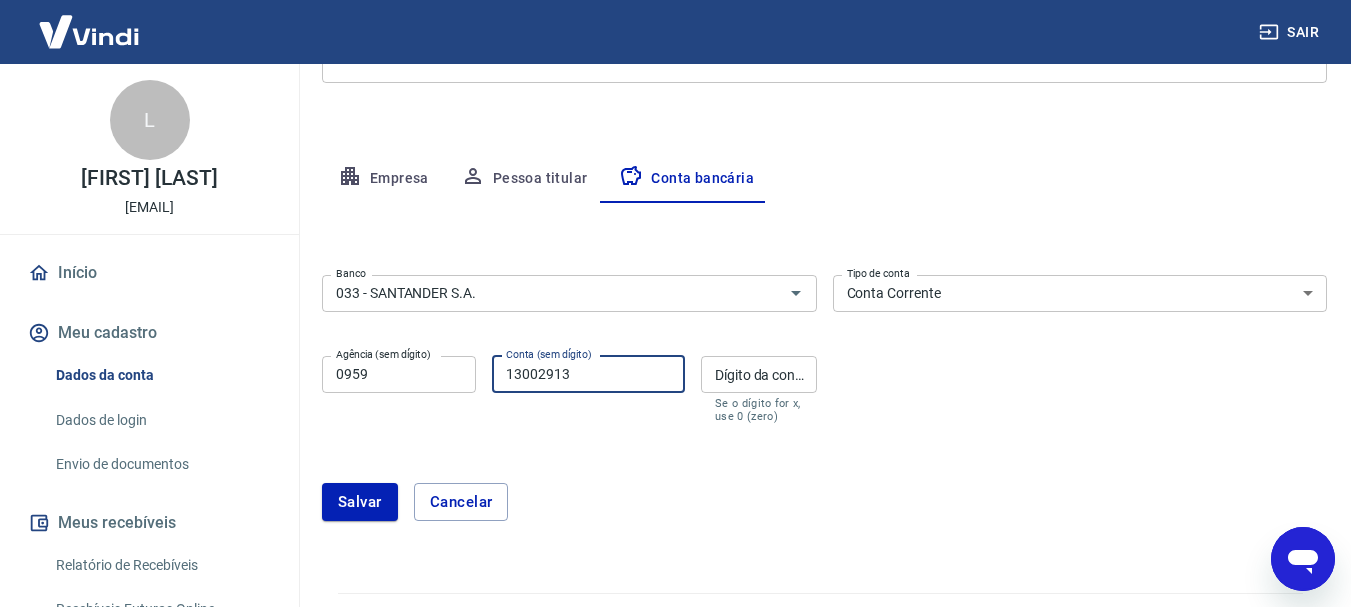 type on "13002913" 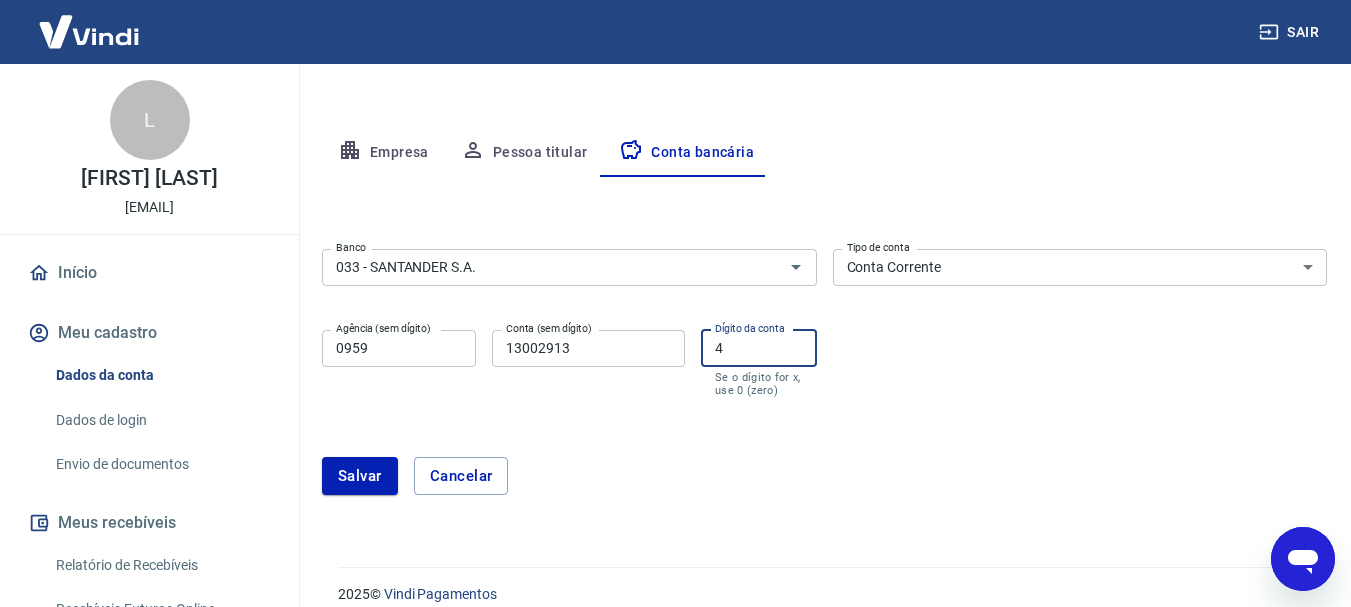 scroll, scrollTop: 352, scrollLeft: 0, axis: vertical 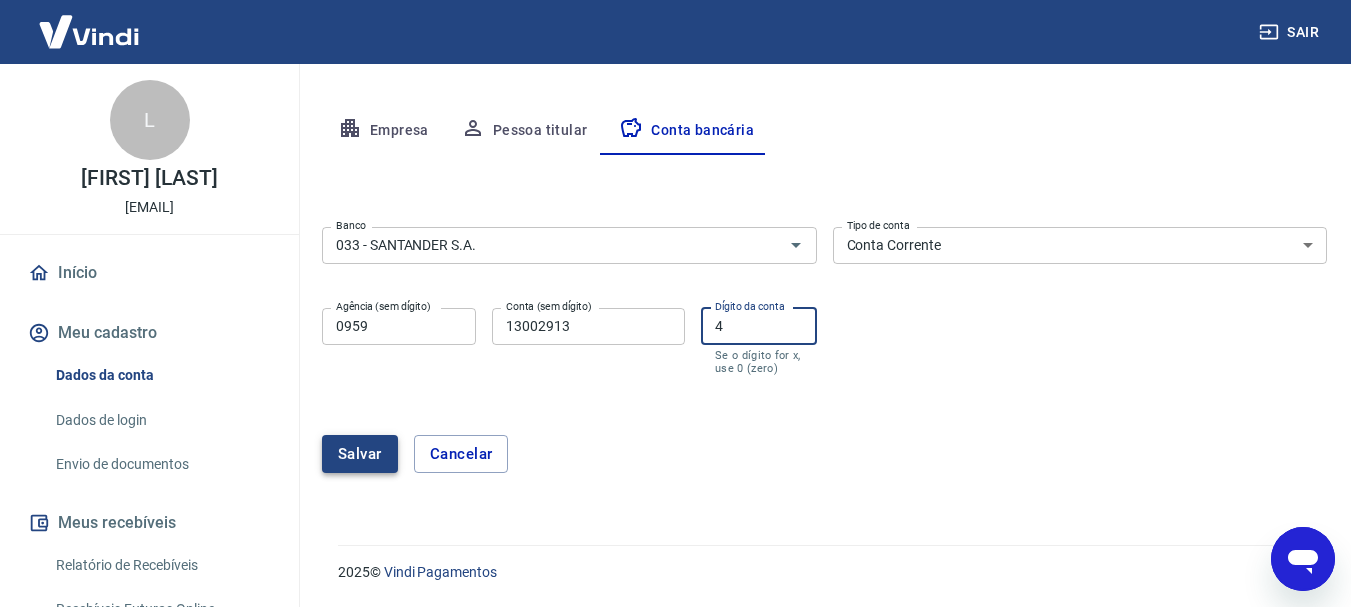 type on "4" 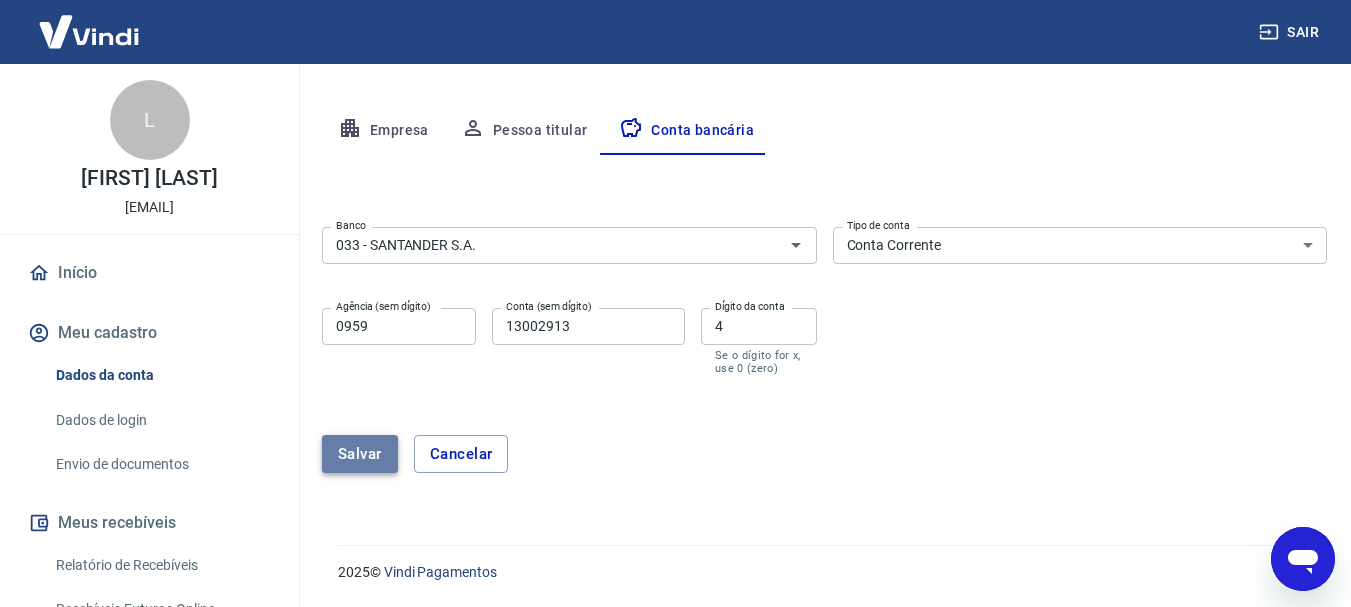 click on "Salvar" at bounding box center (360, 454) 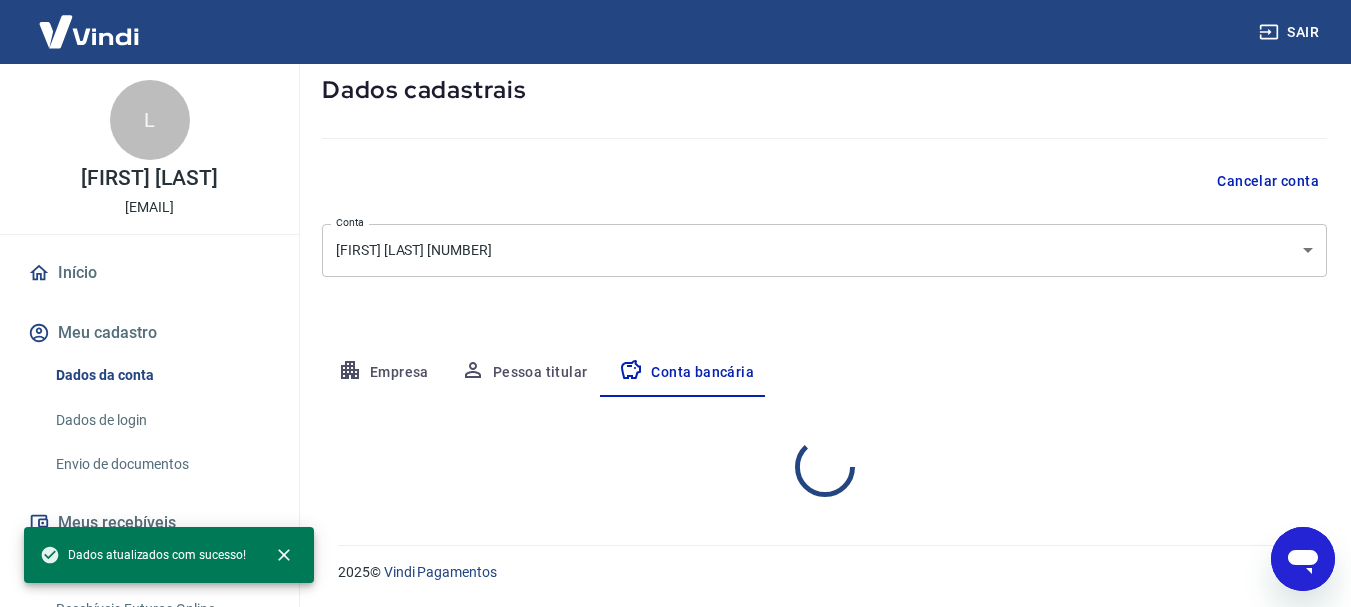 select on "1" 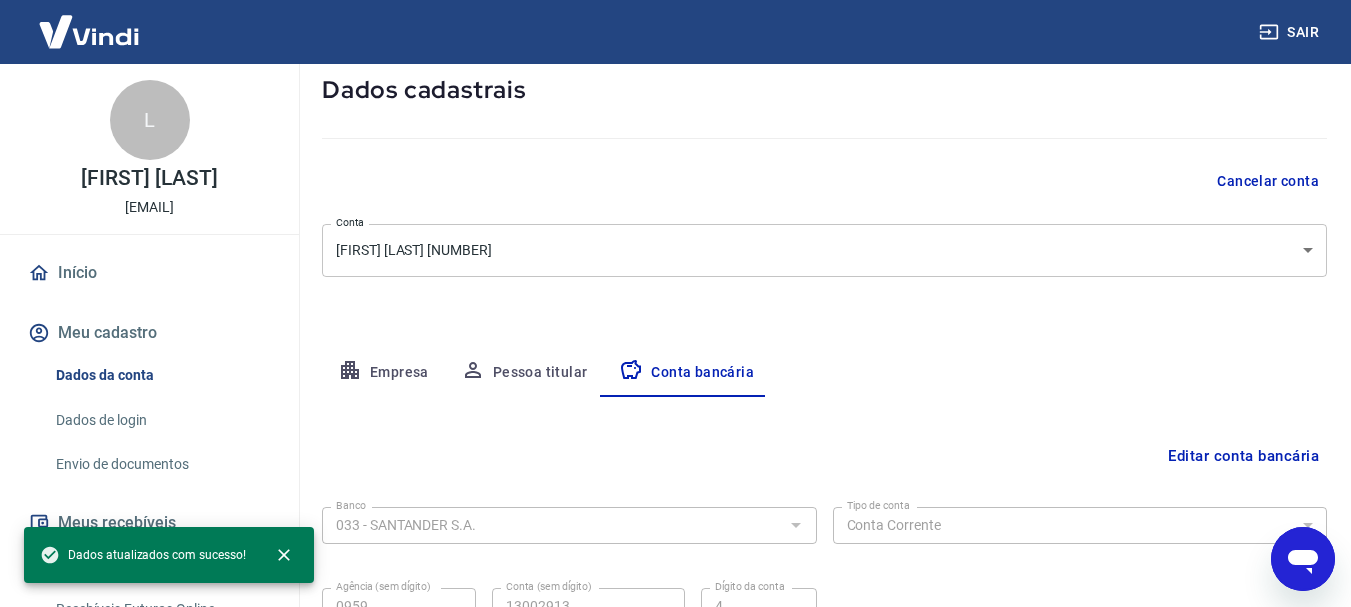 scroll, scrollTop: 304, scrollLeft: 0, axis: vertical 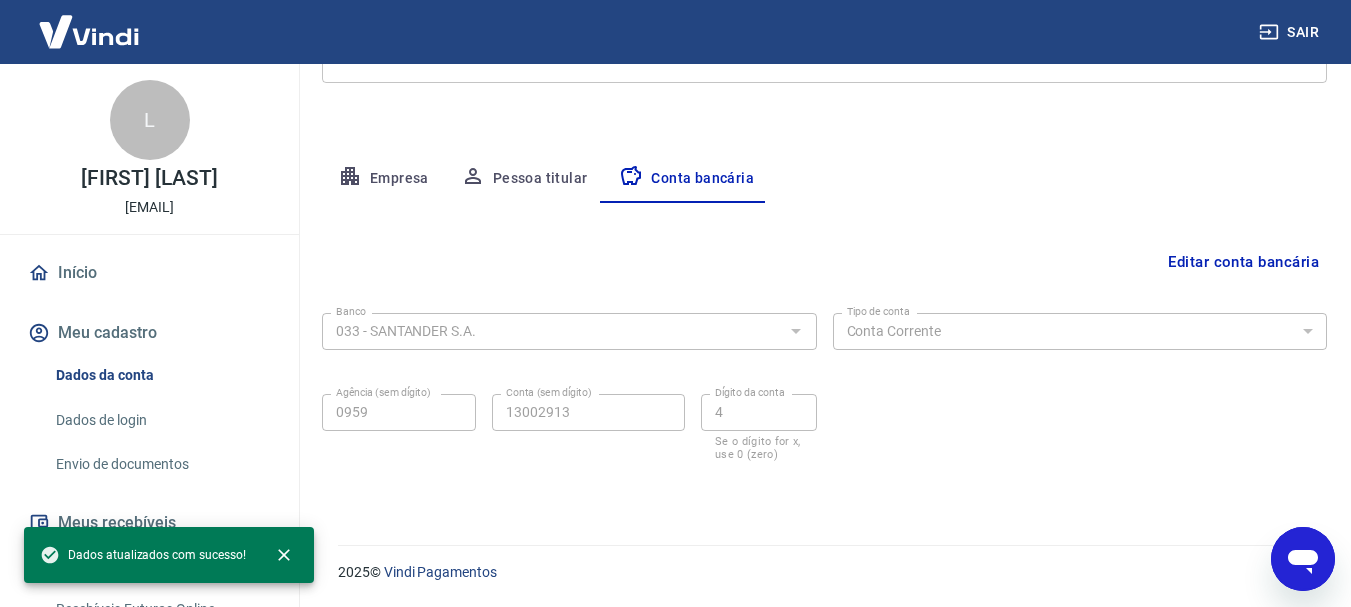 click on "Pessoa titular" at bounding box center [524, 179] 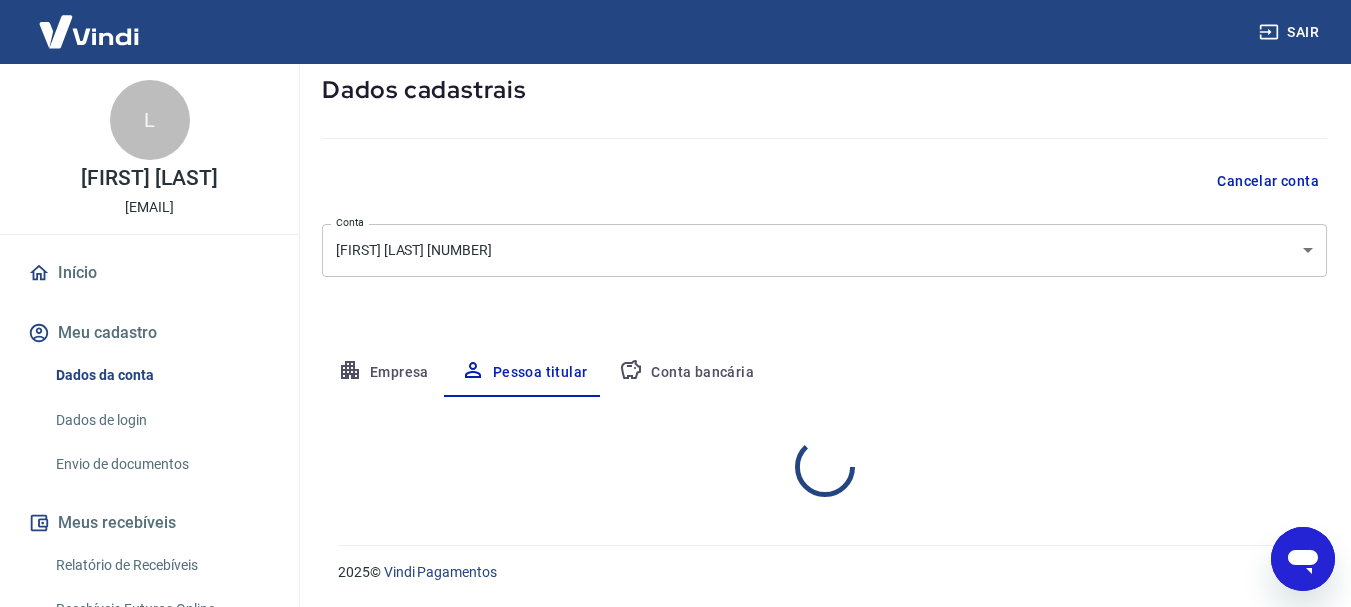 scroll, scrollTop: 193, scrollLeft: 0, axis: vertical 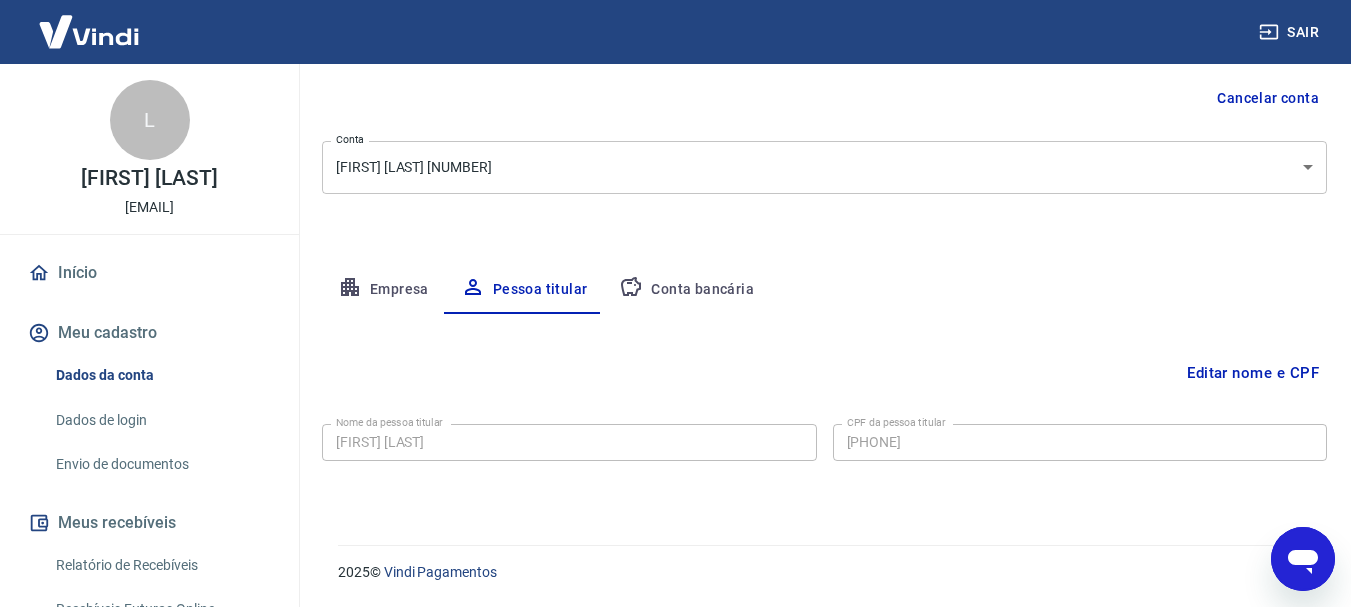 click on "Empresa" at bounding box center (383, 290) 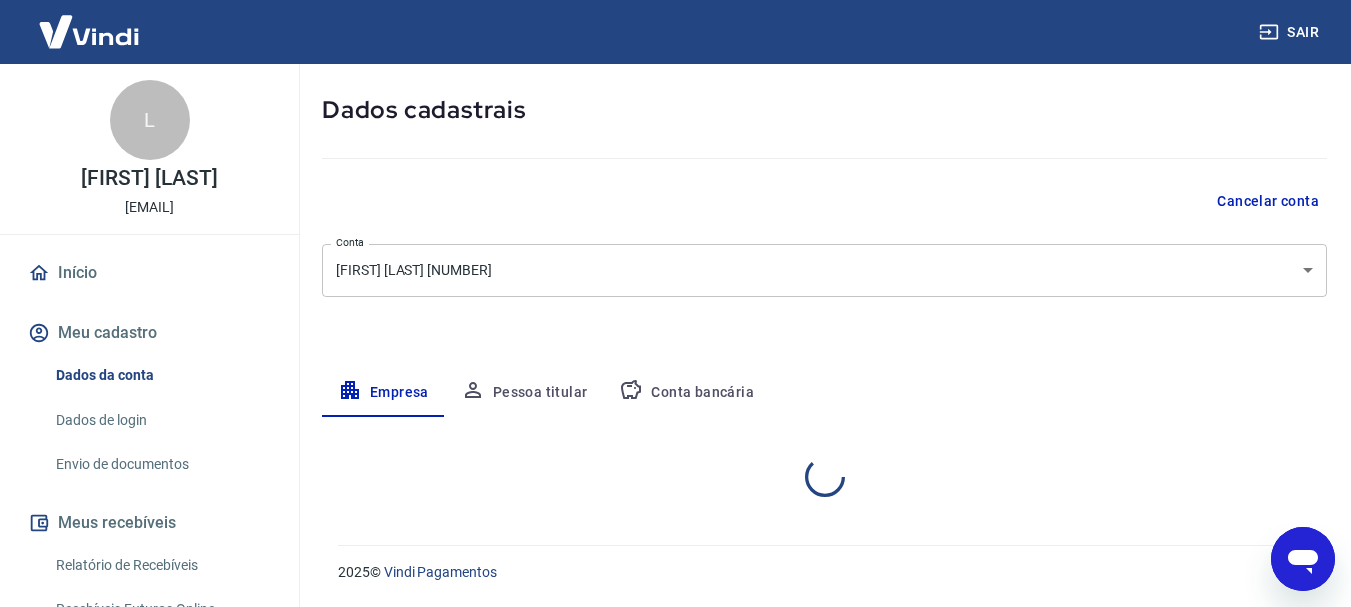 select on "SP" 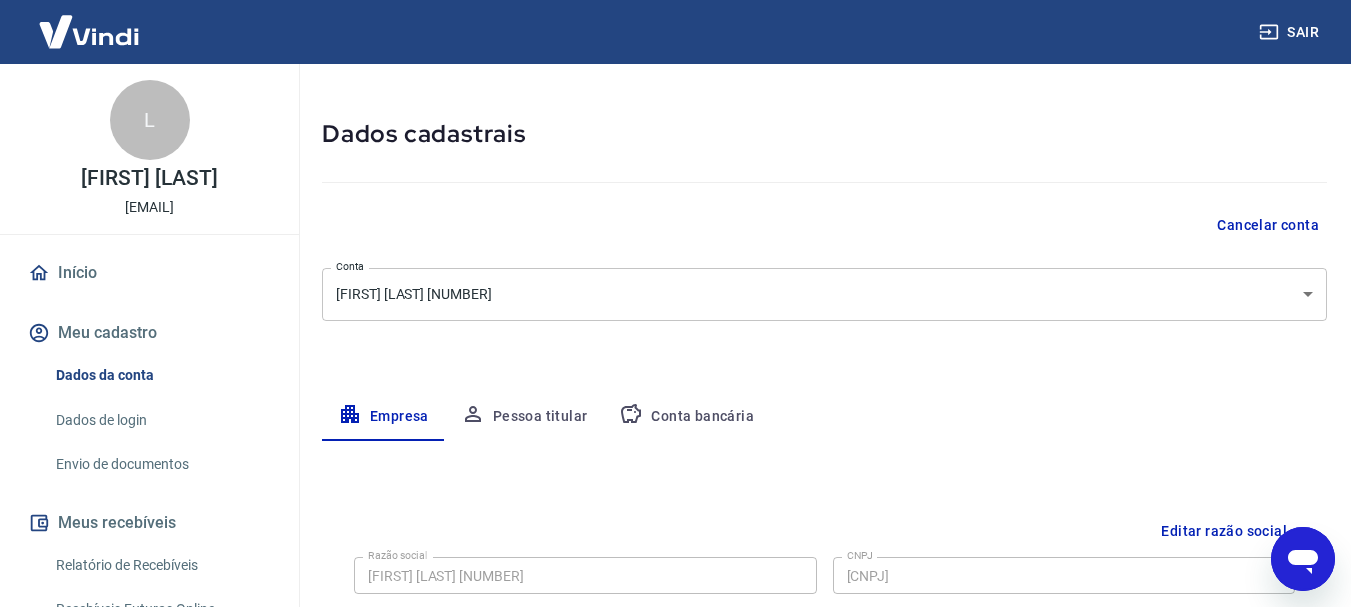 scroll, scrollTop: 0, scrollLeft: 0, axis: both 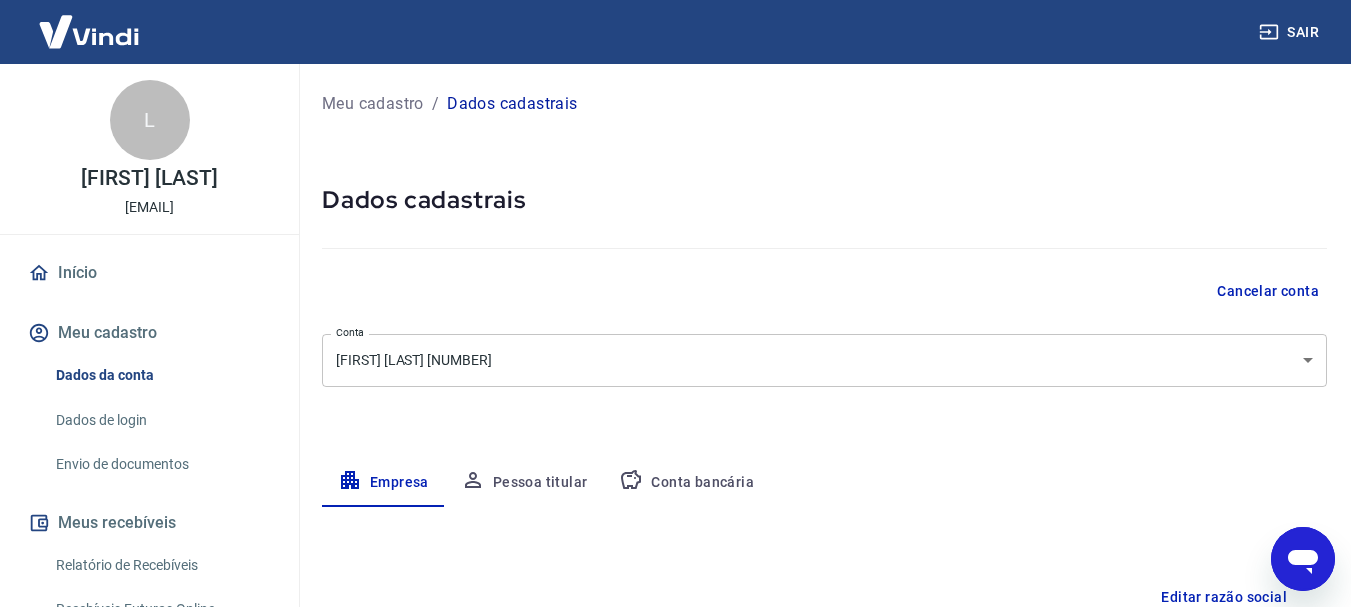 click on "Meu cadastro" at bounding box center (373, 104) 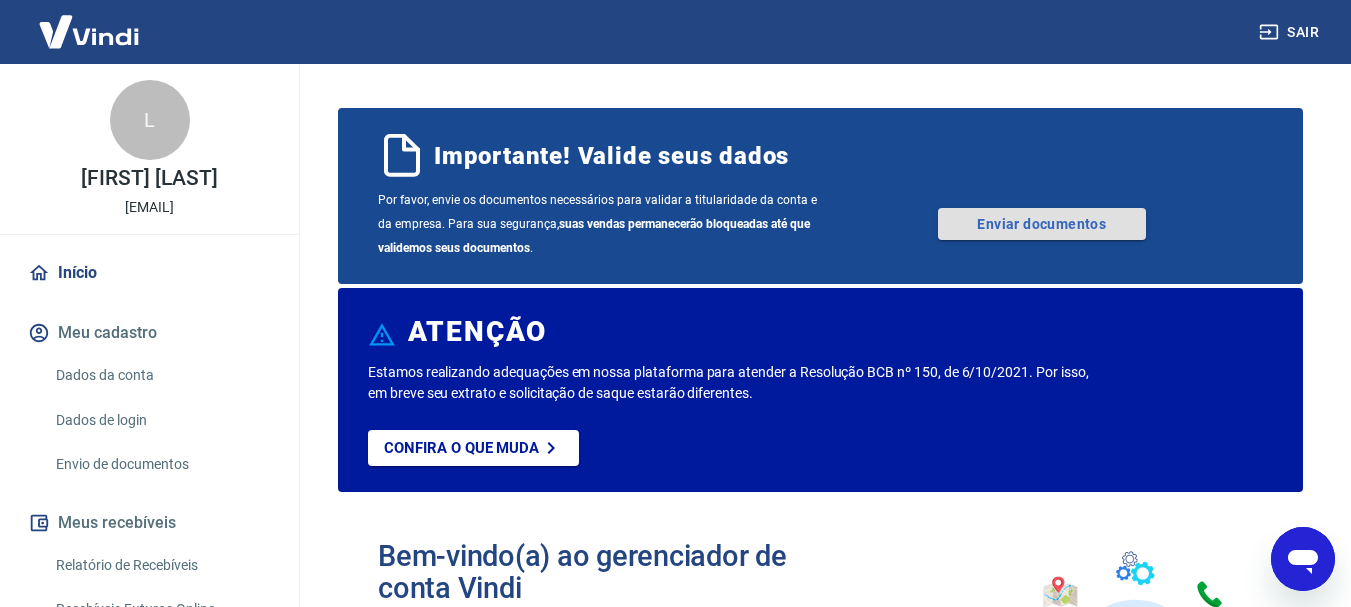 click on "Enviar documentos" at bounding box center (1042, 224) 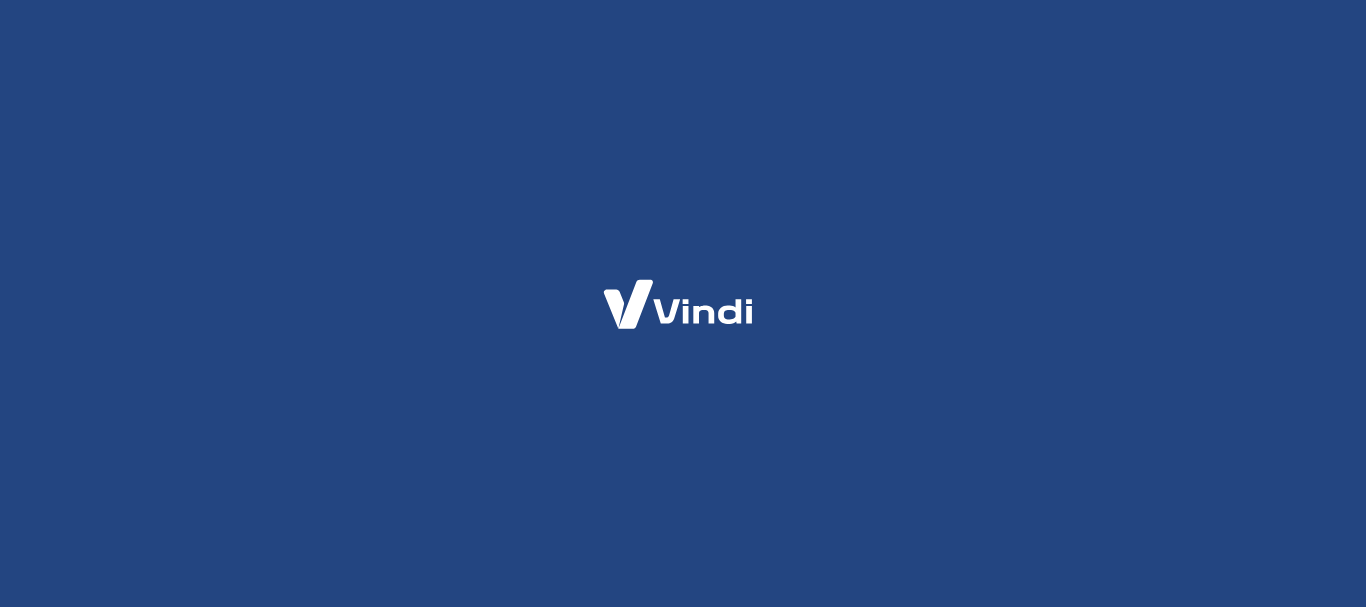 scroll, scrollTop: 0, scrollLeft: 0, axis: both 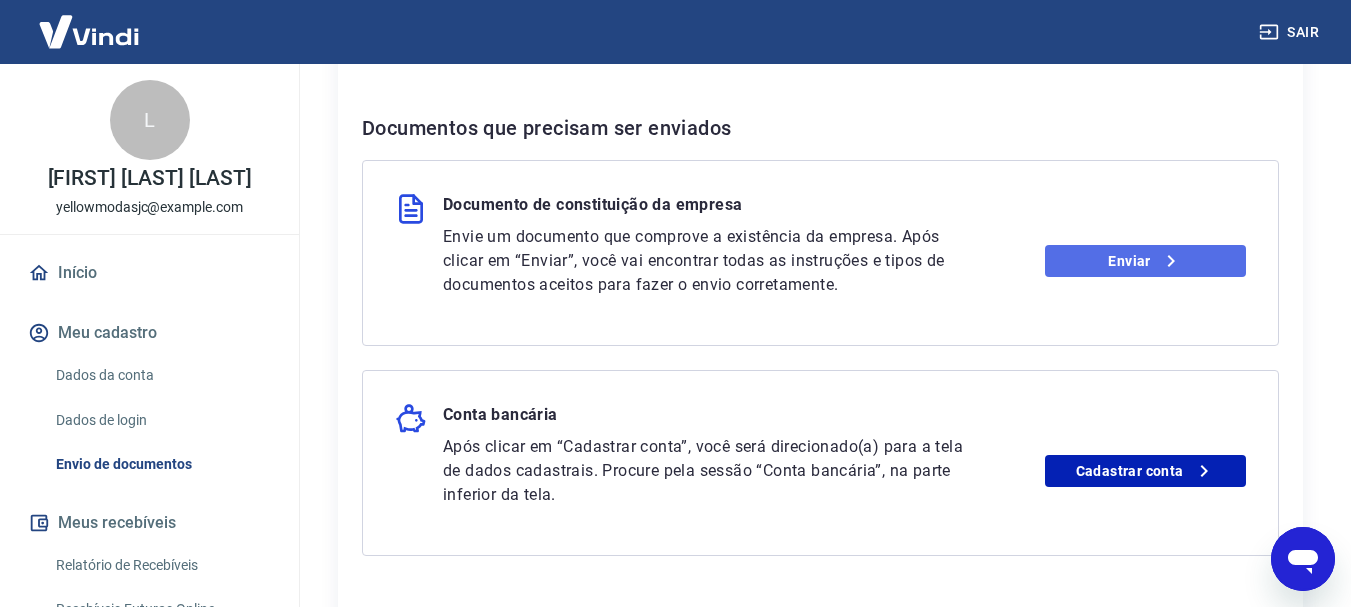 click 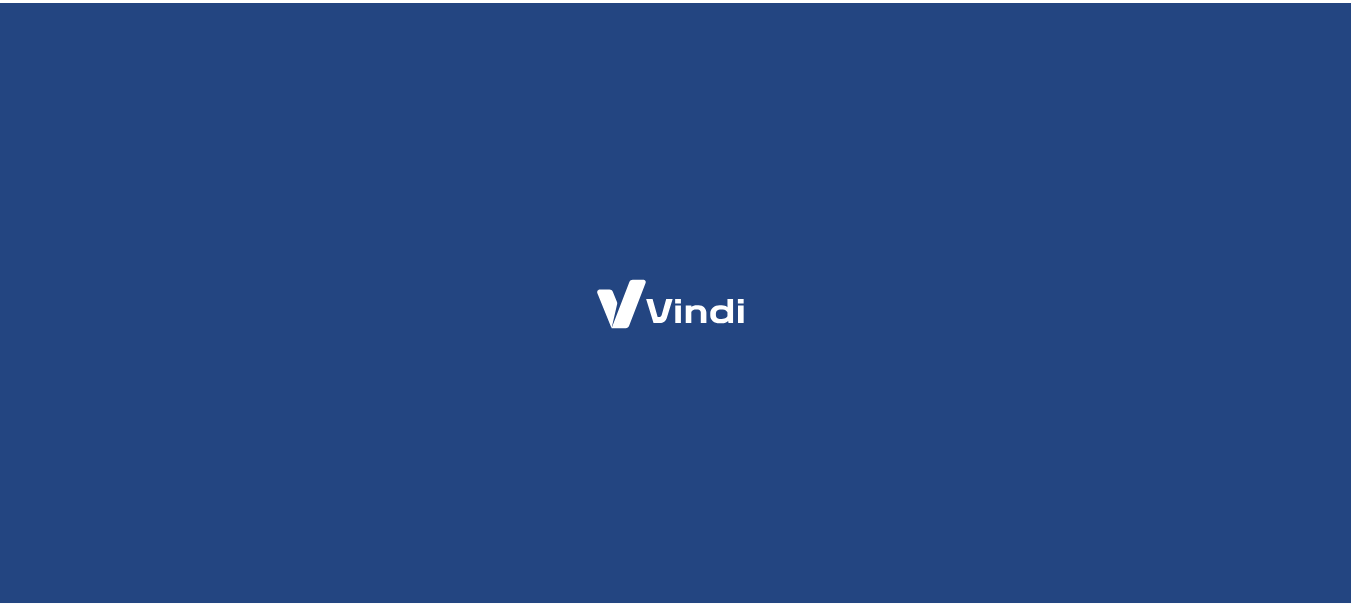 scroll, scrollTop: 0, scrollLeft: 0, axis: both 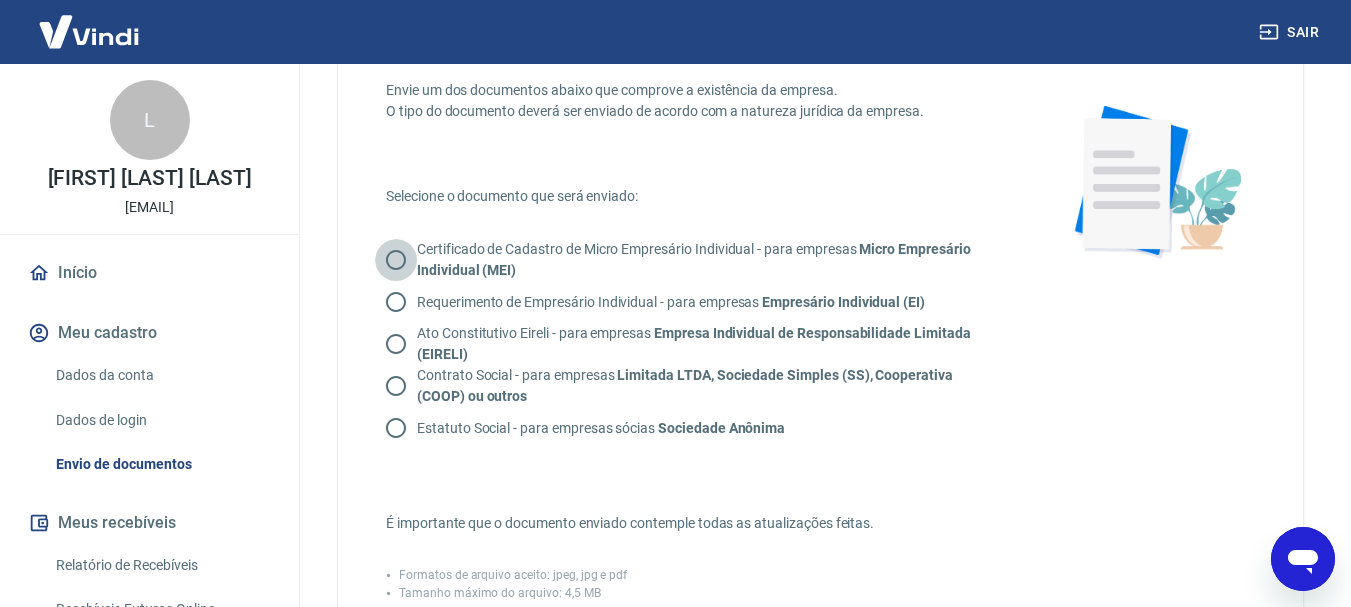 click on "Certificado de Cadastro de Micro Empresário Individual - para empresas   Micro Empresário Individual (MEI)" at bounding box center (396, 260) 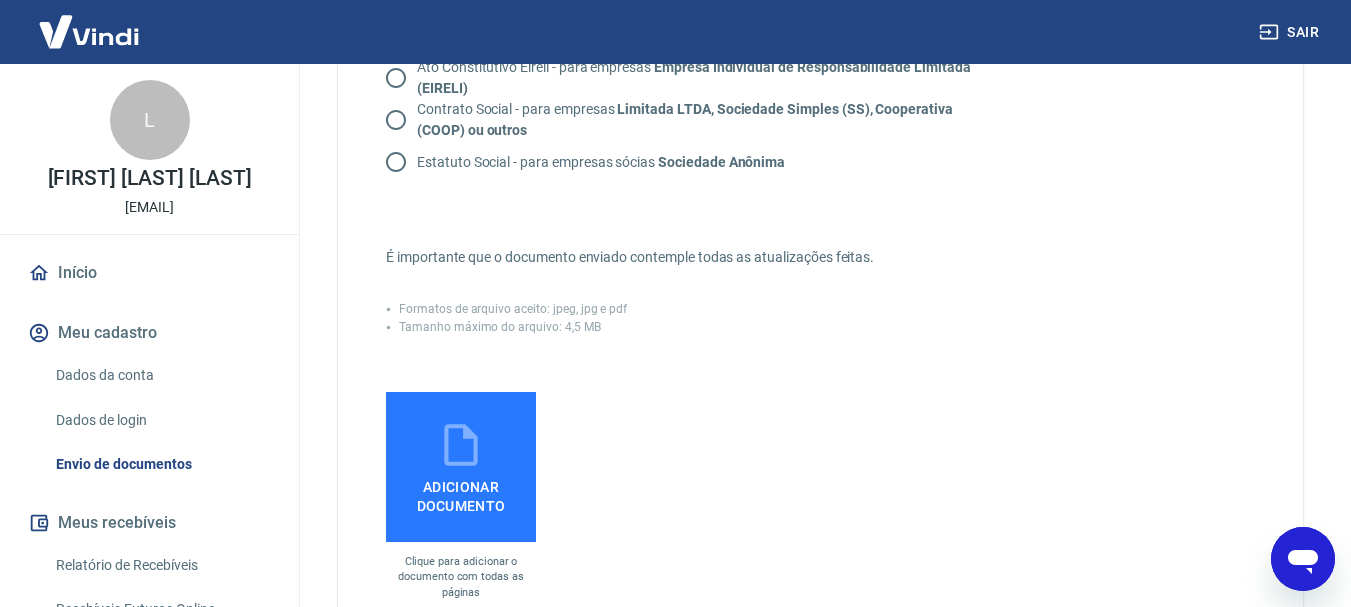 scroll, scrollTop: 400, scrollLeft: 0, axis: vertical 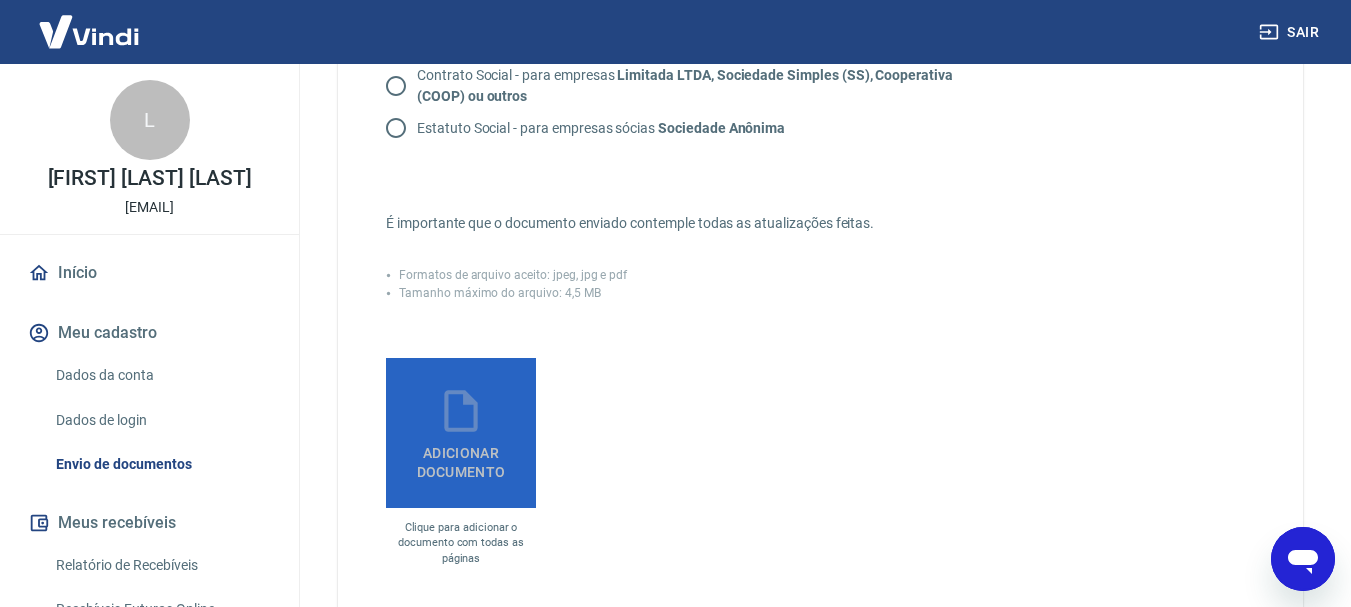 click 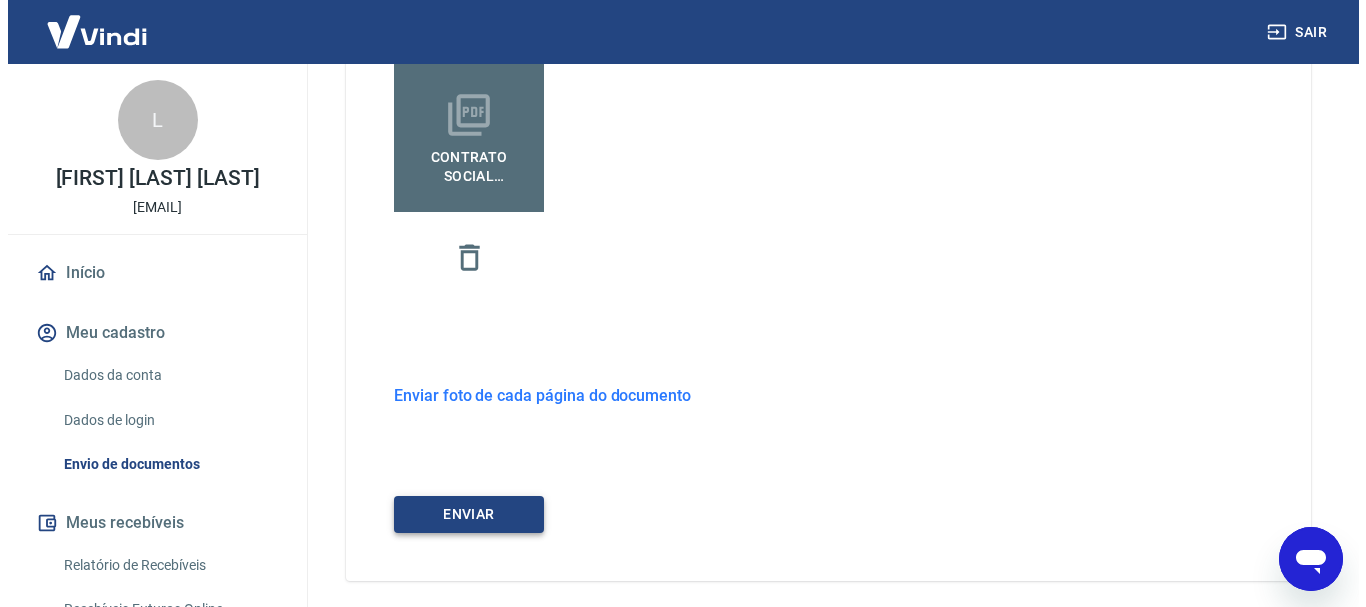 scroll, scrollTop: 700, scrollLeft: 0, axis: vertical 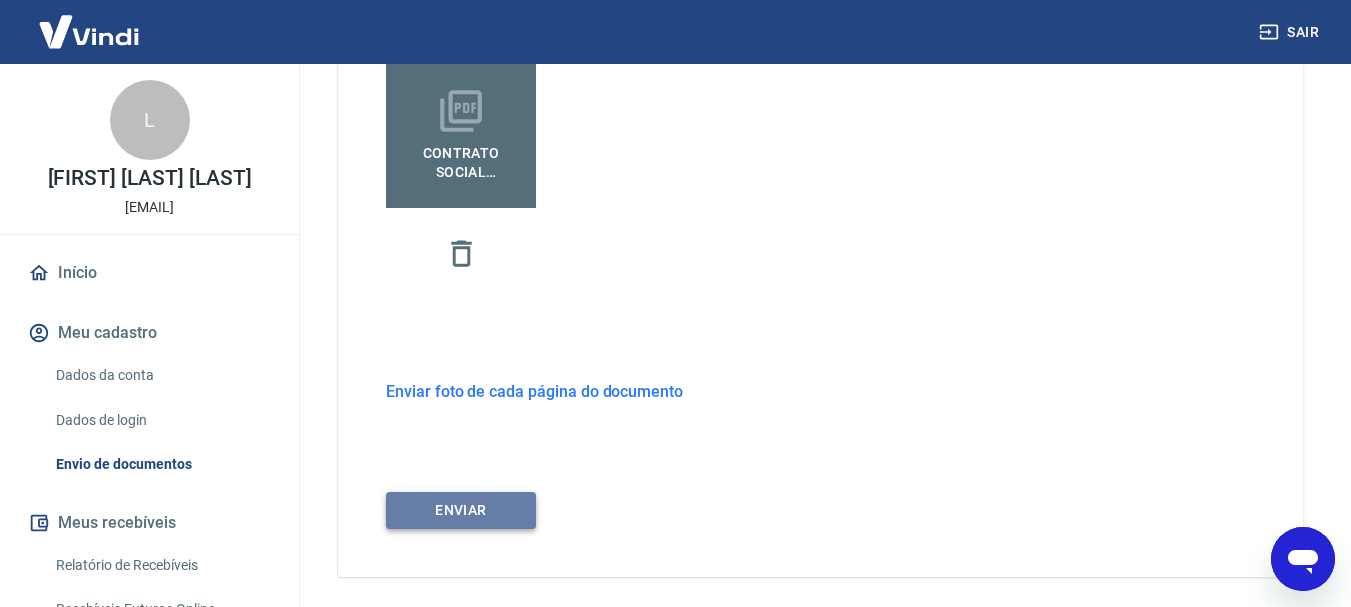 click on "ENVIAR" at bounding box center (461, 510) 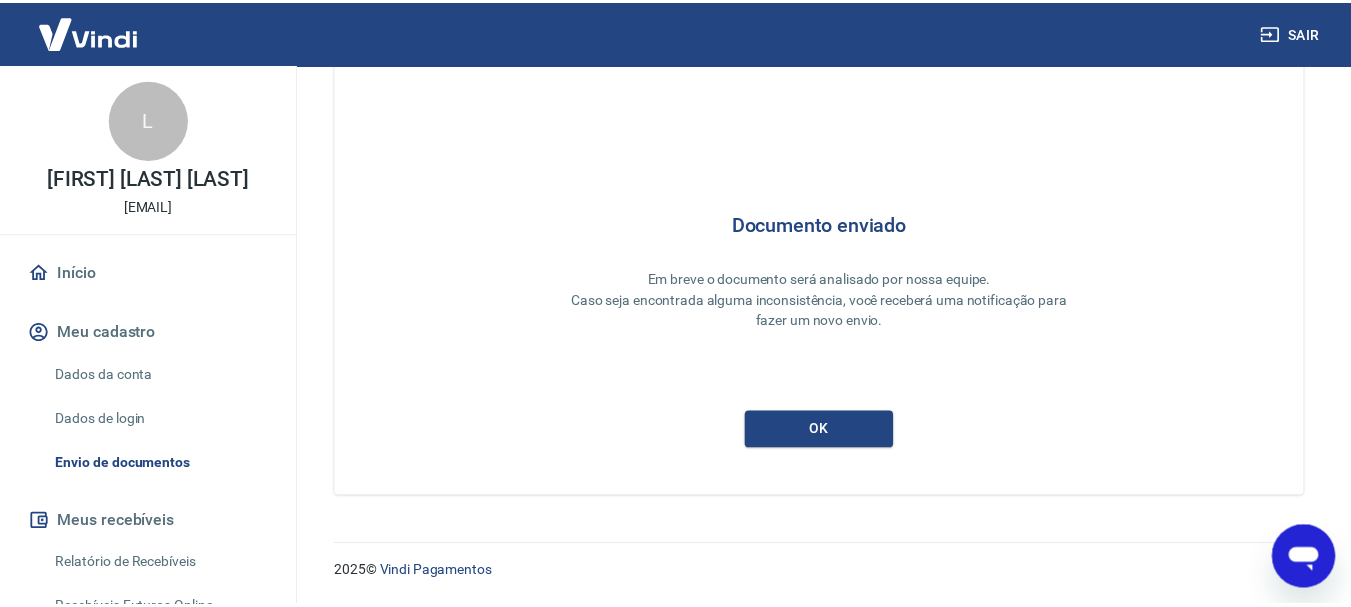 scroll, scrollTop: 7, scrollLeft: 0, axis: vertical 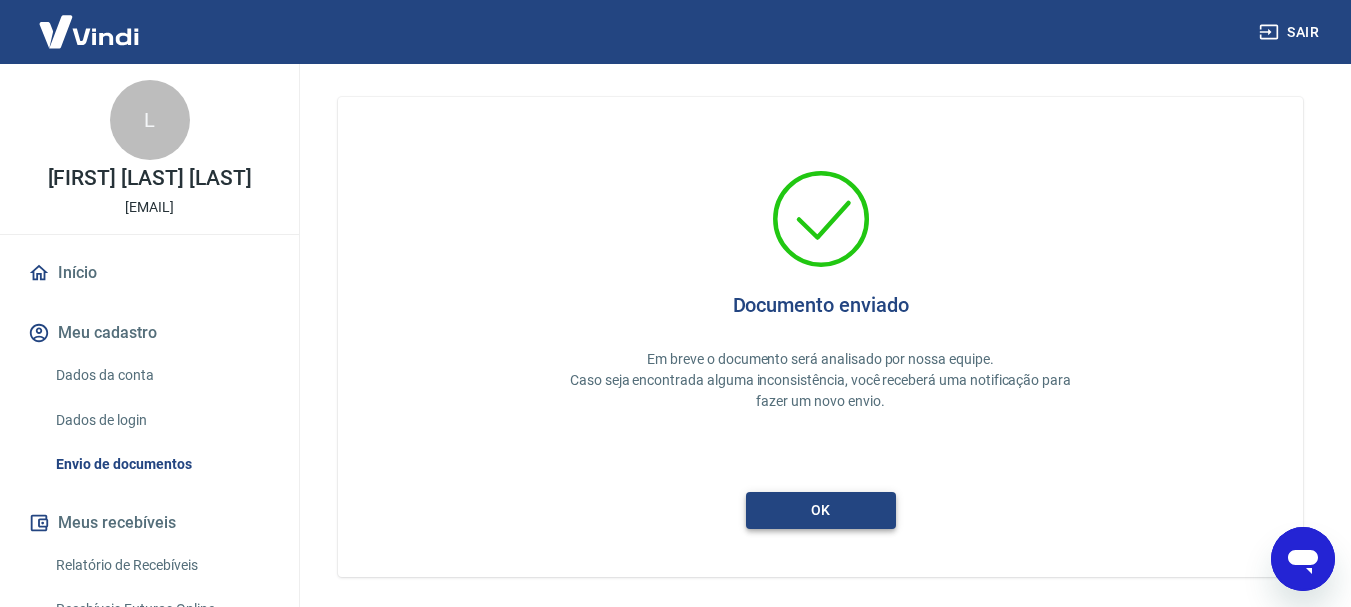 click on "ok" at bounding box center (821, 510) 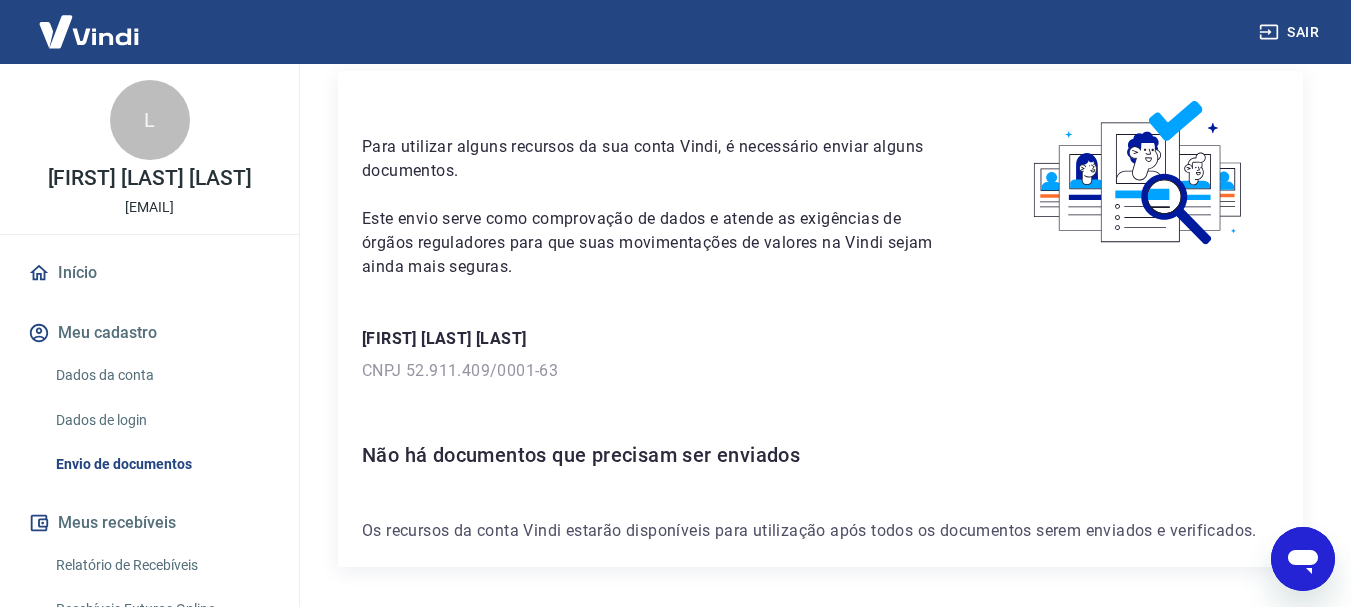 scroll, scrollTop: 0, scrollLeft: 0, axis: both 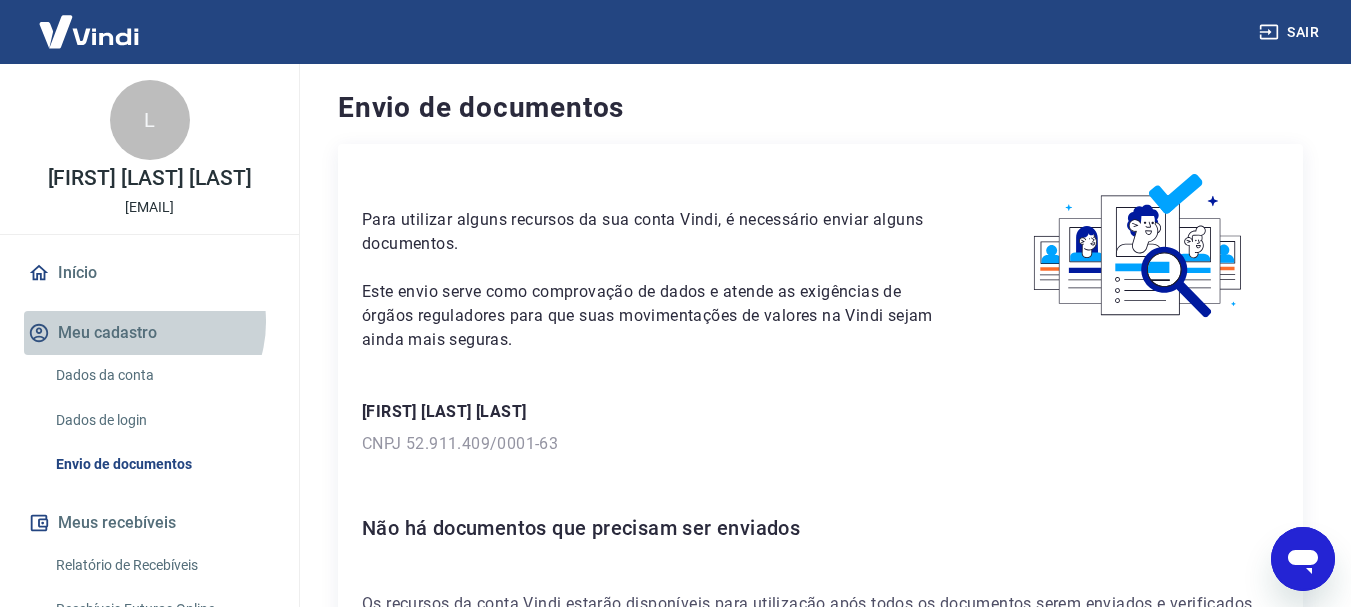 click on "Meu cadastro" at bounding box center (149, 333) 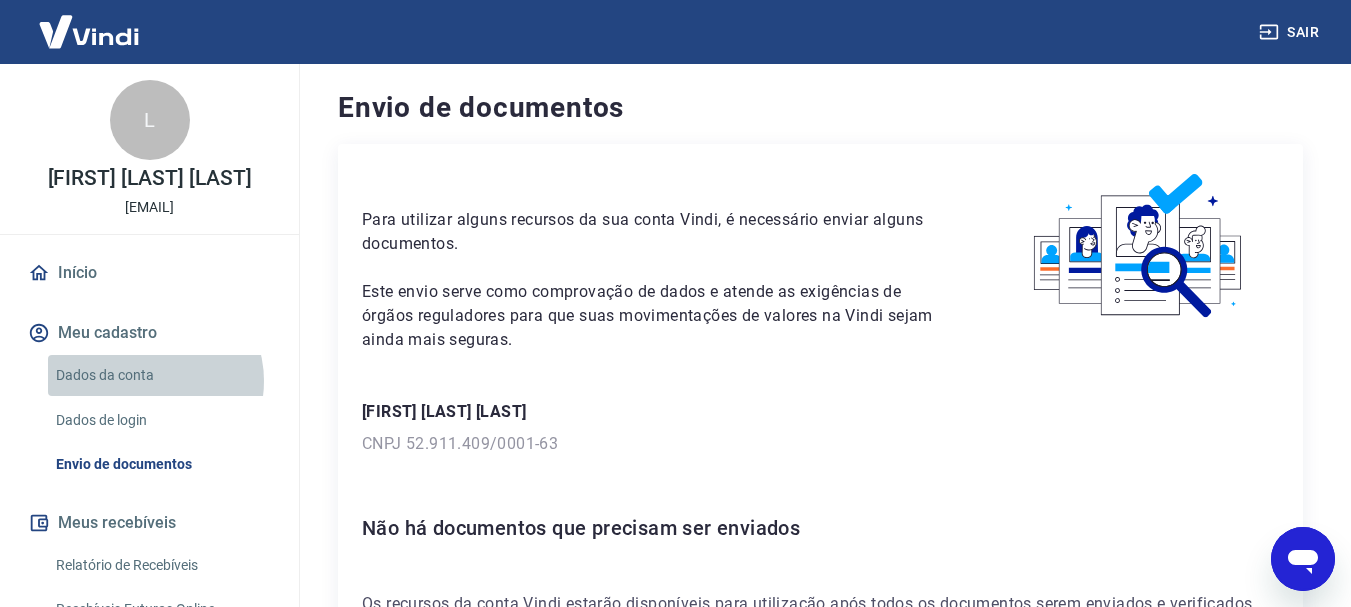 click on "Dados da conta" at bounding box center (161, 375) 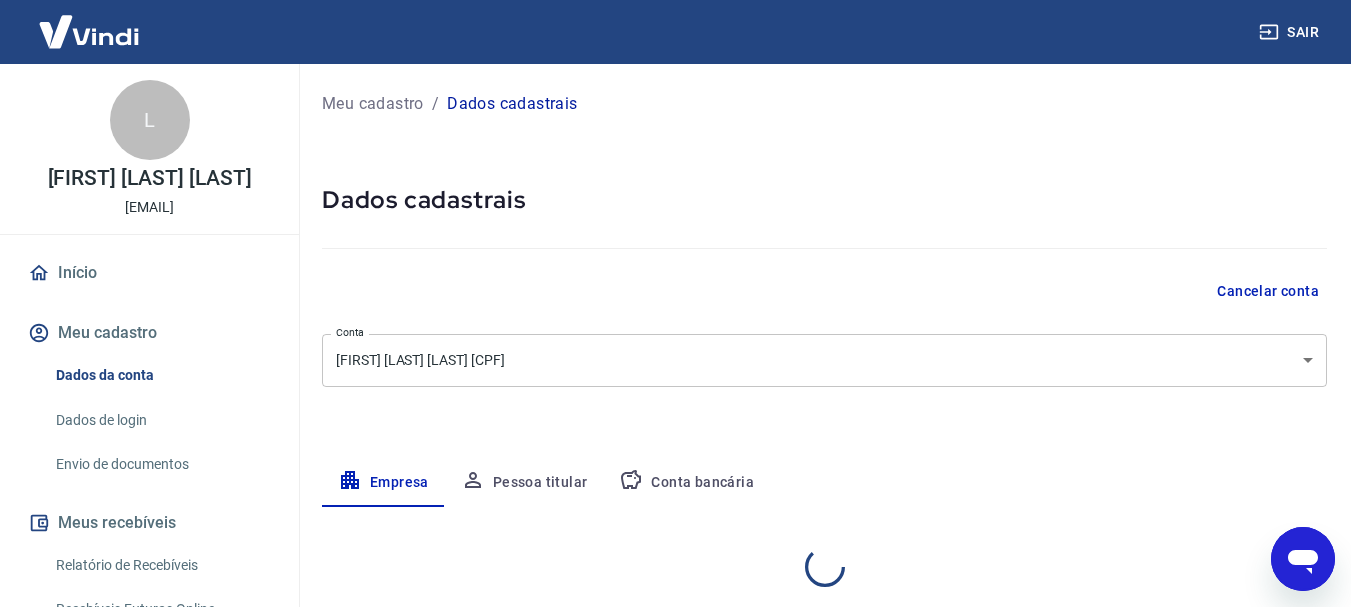 select on "SP" 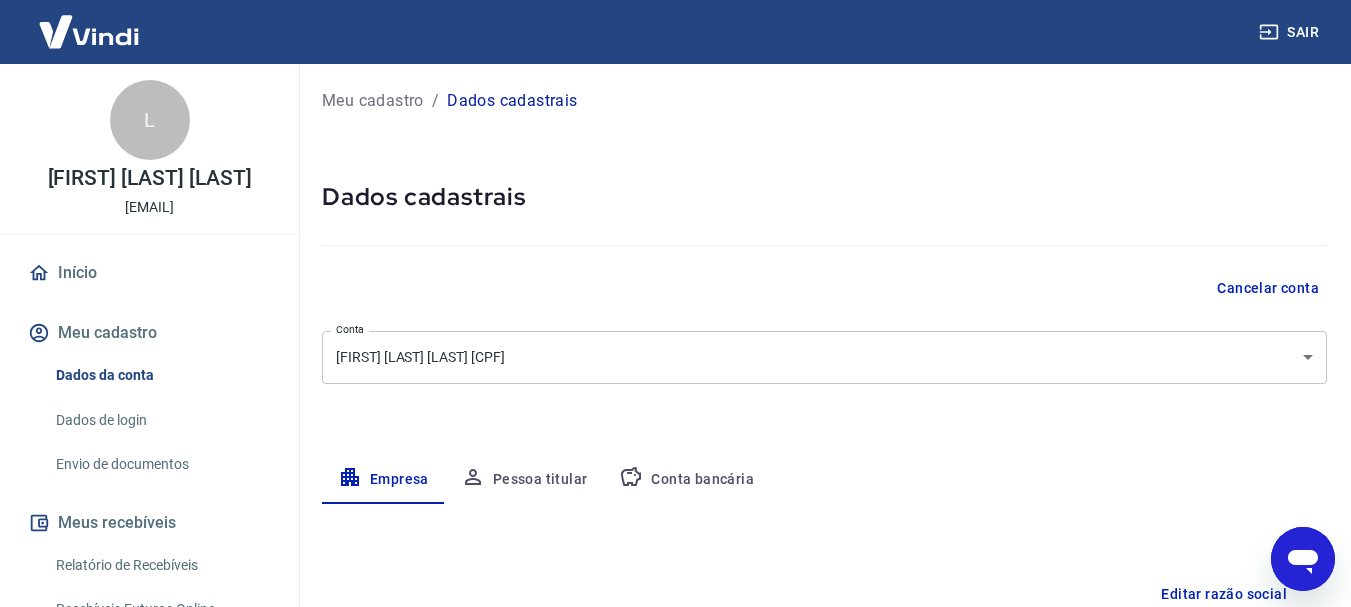 scroll, scrollTop: 0, scrollLeft: 0, axis: both 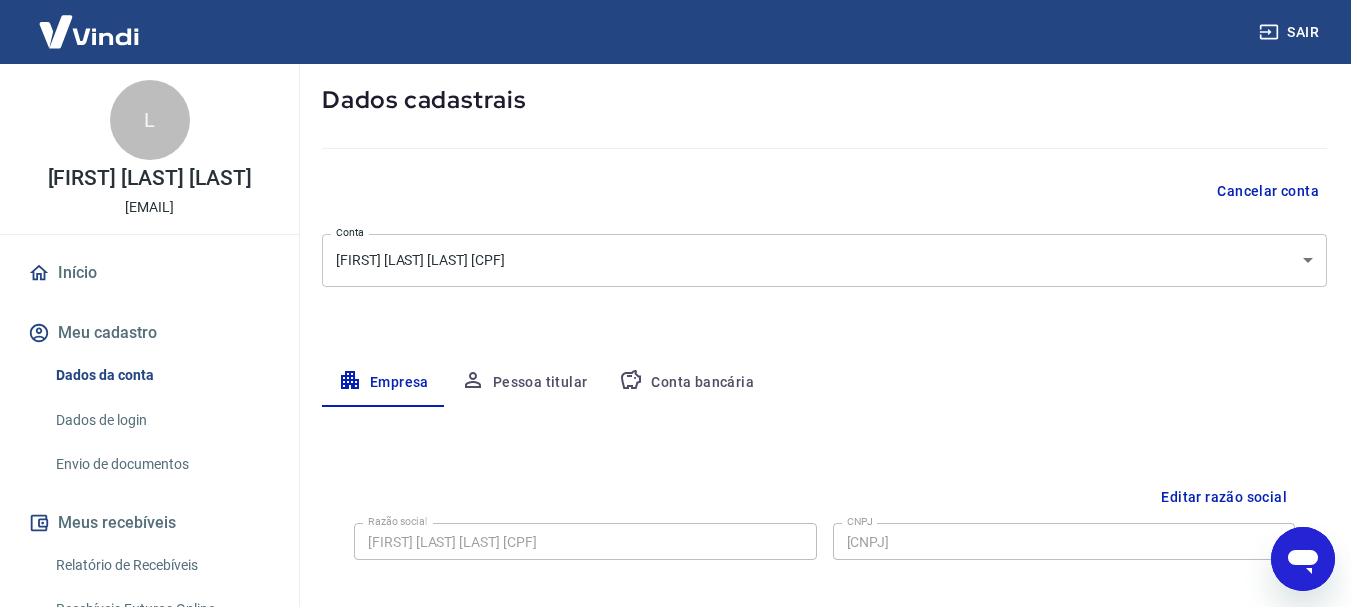 click on "Conta bancária" at bounding box center [686, 383] 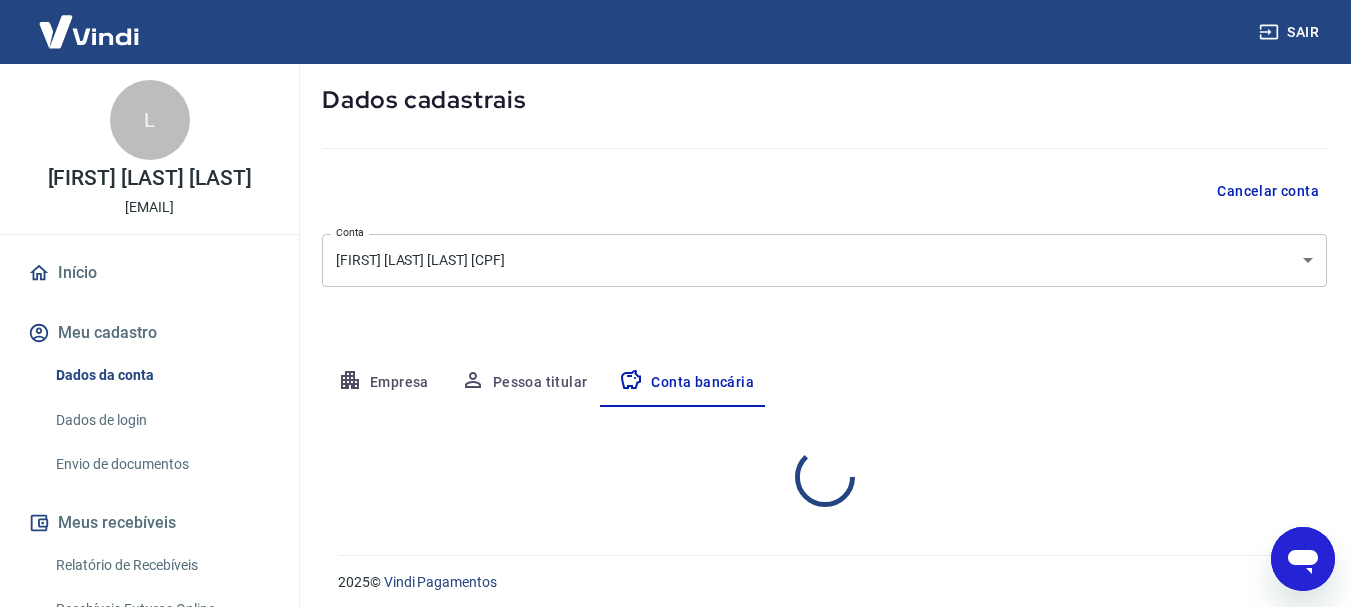 select on "1" 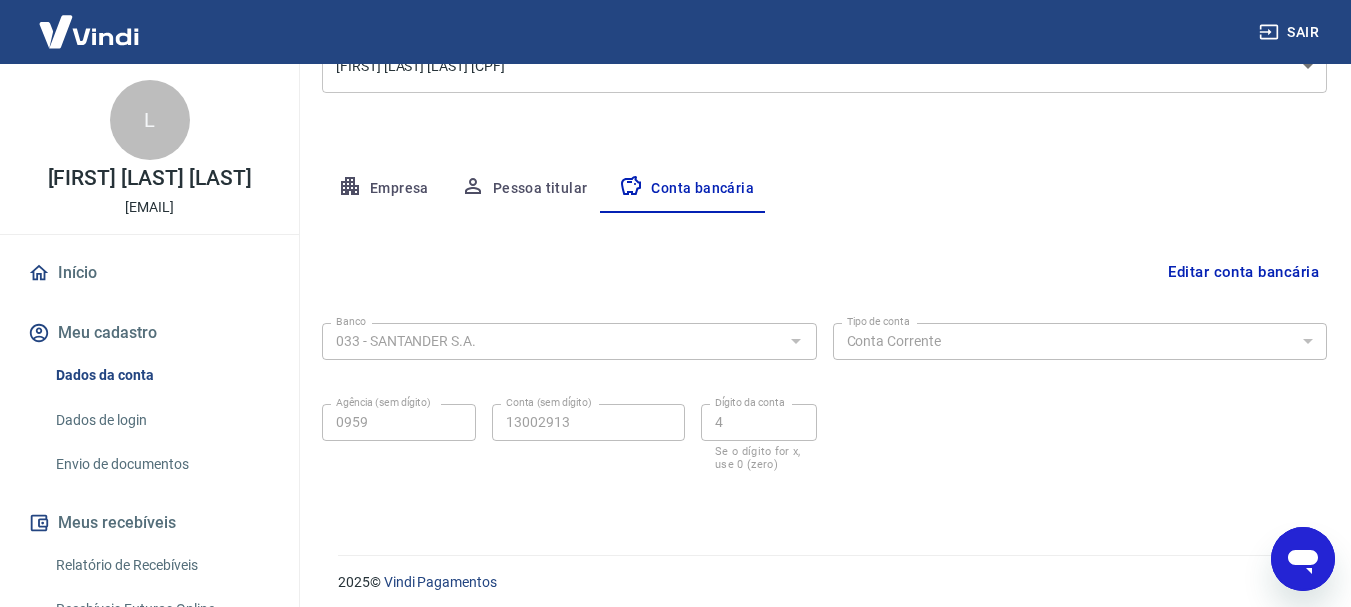 scroll, scrollTop: 304, scrollLeft: 0, axis: vertical 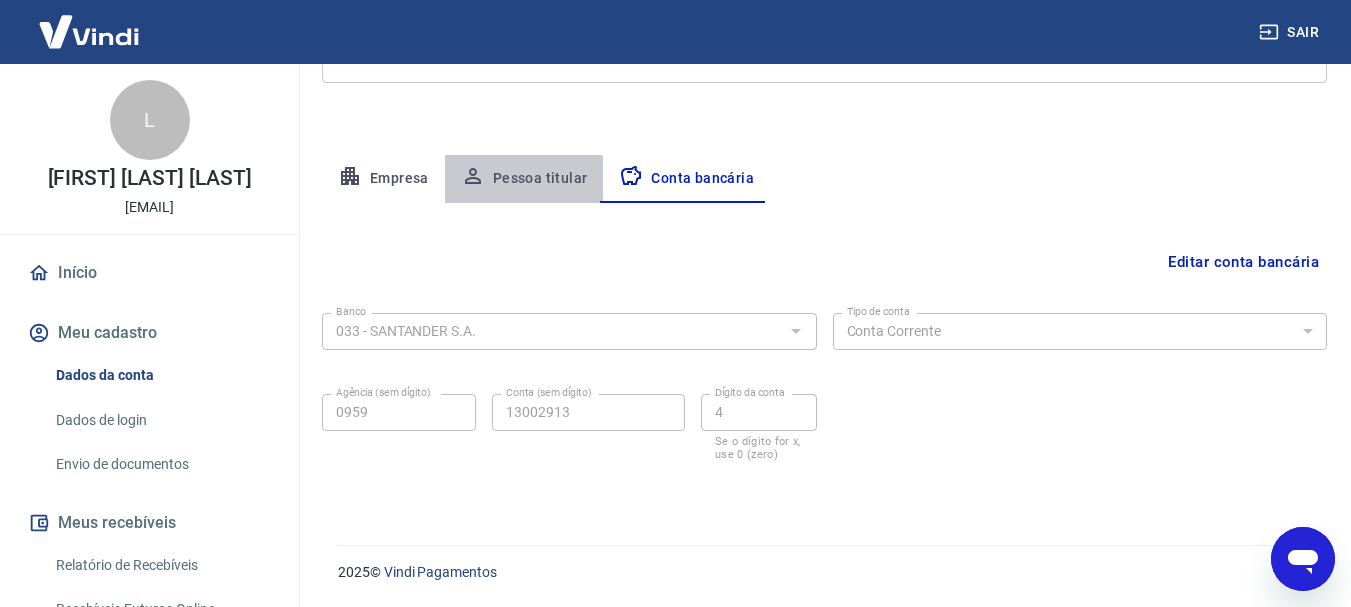 click on "Pessoa titular" at bounding box center [524, 179] 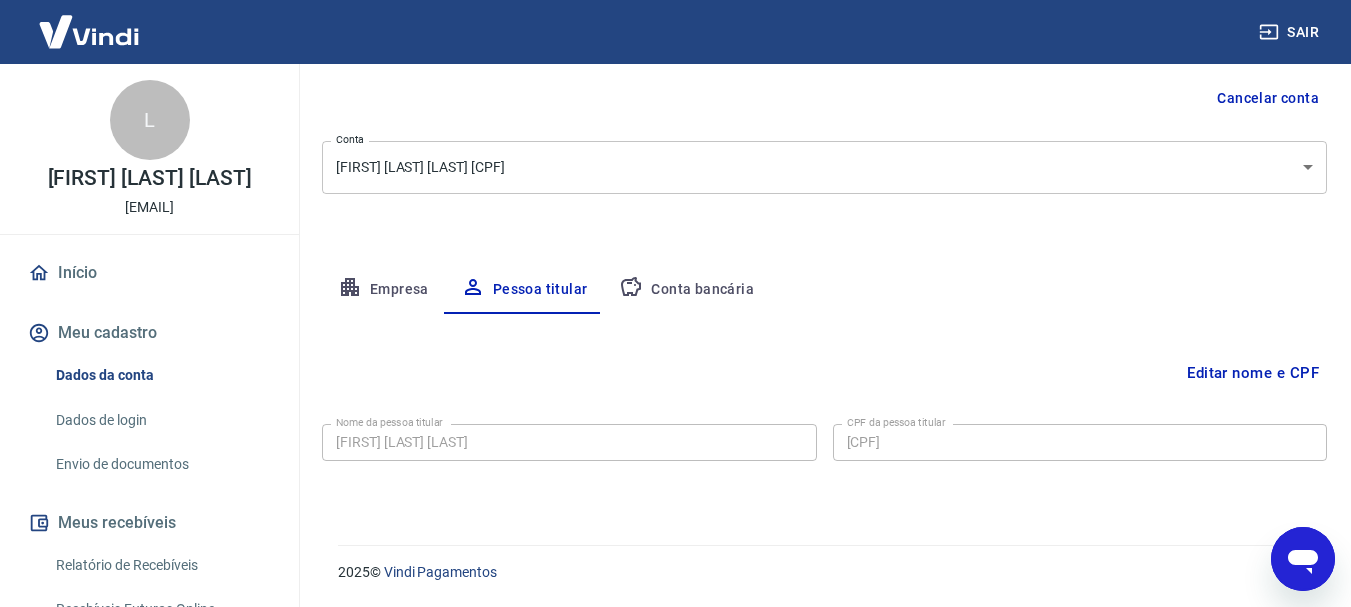 scroll, scrollTop: 193, scrollLeft: 0, axis: vertical 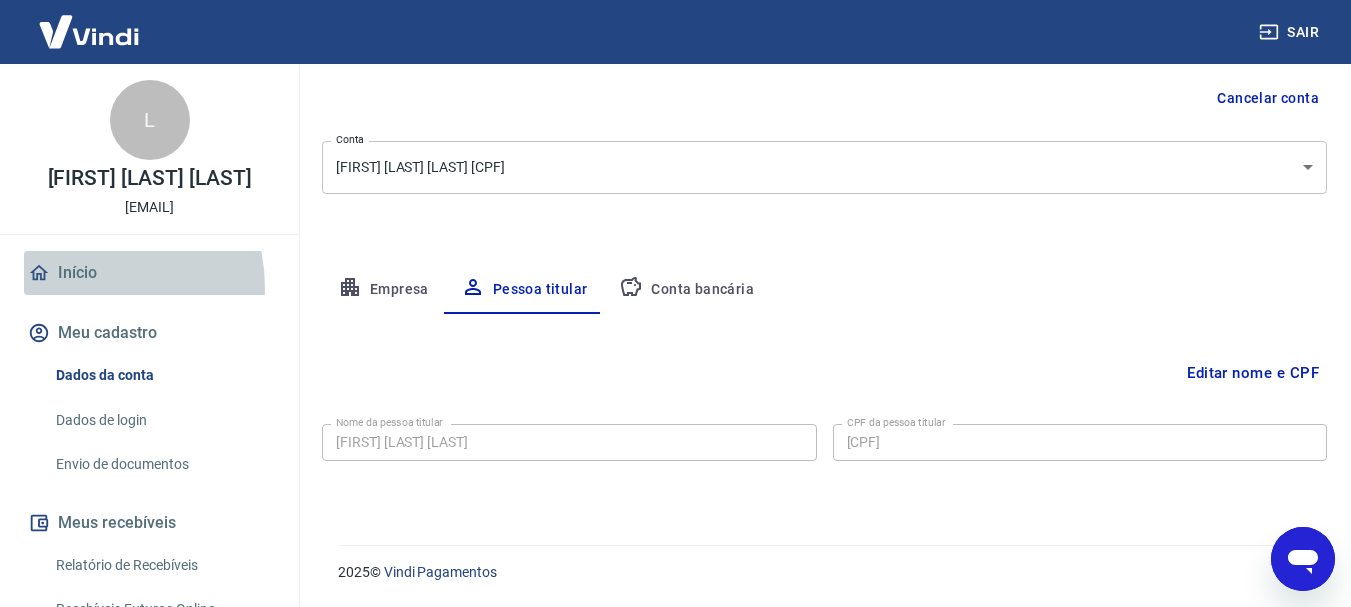 click on "Início" at bounding box center [149, 273] 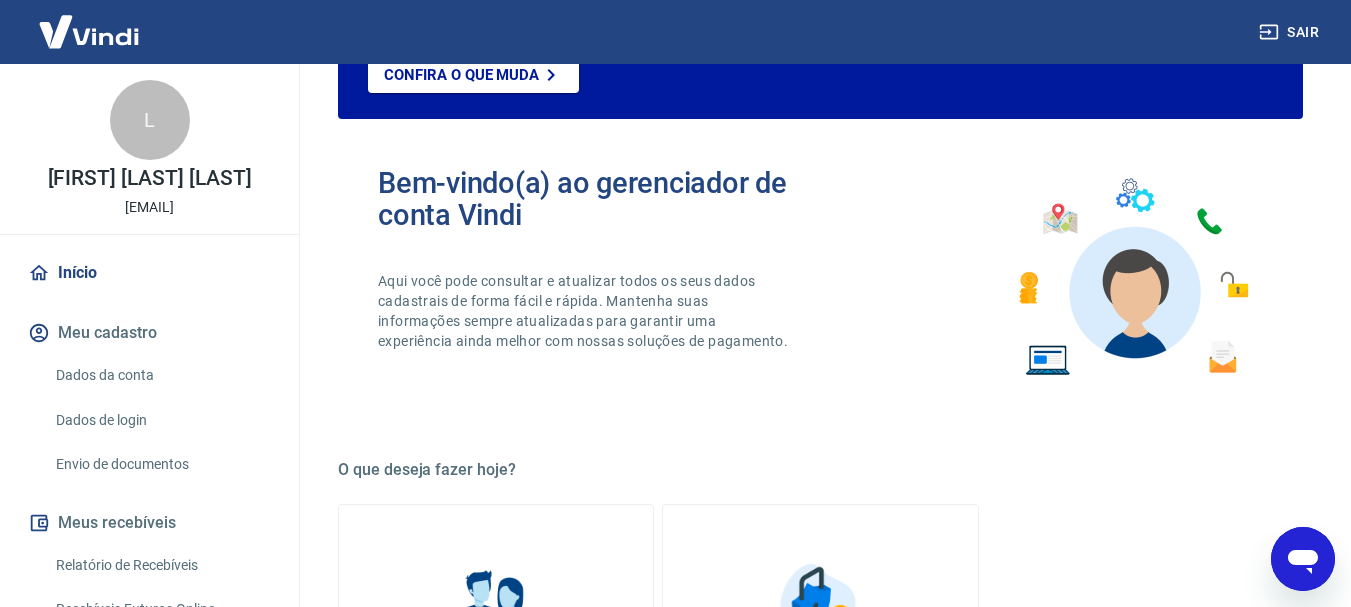 scroll, scrollTop: 1241, scrollLeft: 0, axis: vertical 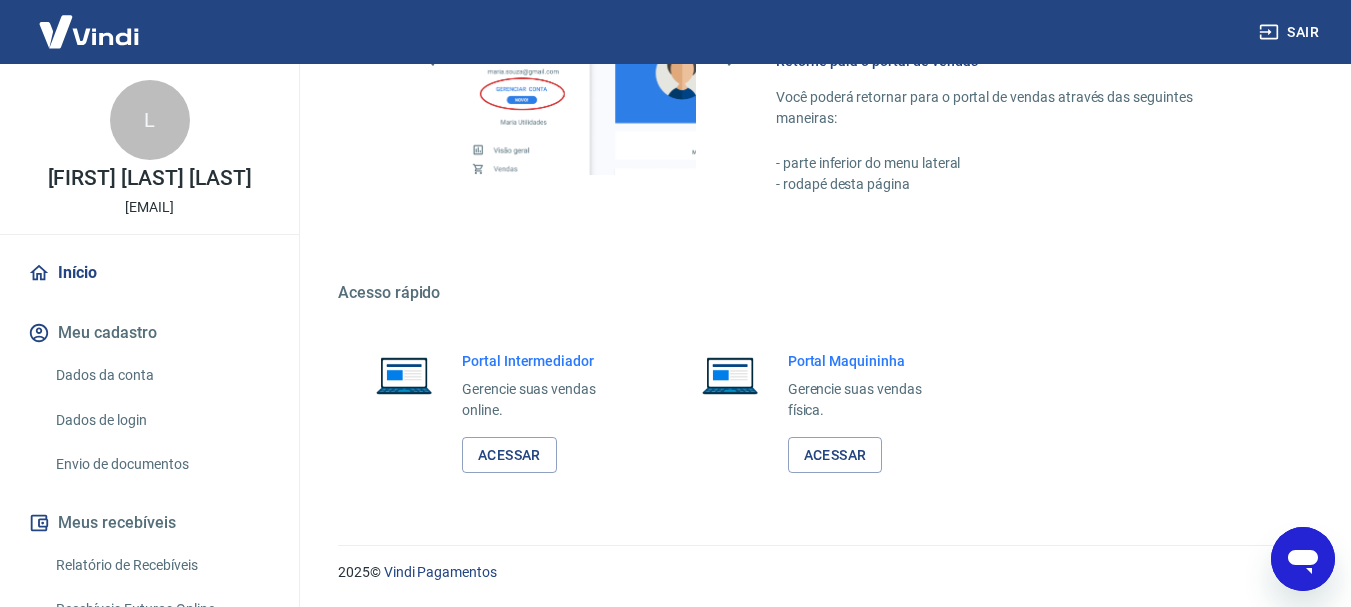 click on "Início" at bounding box center (149, 273) 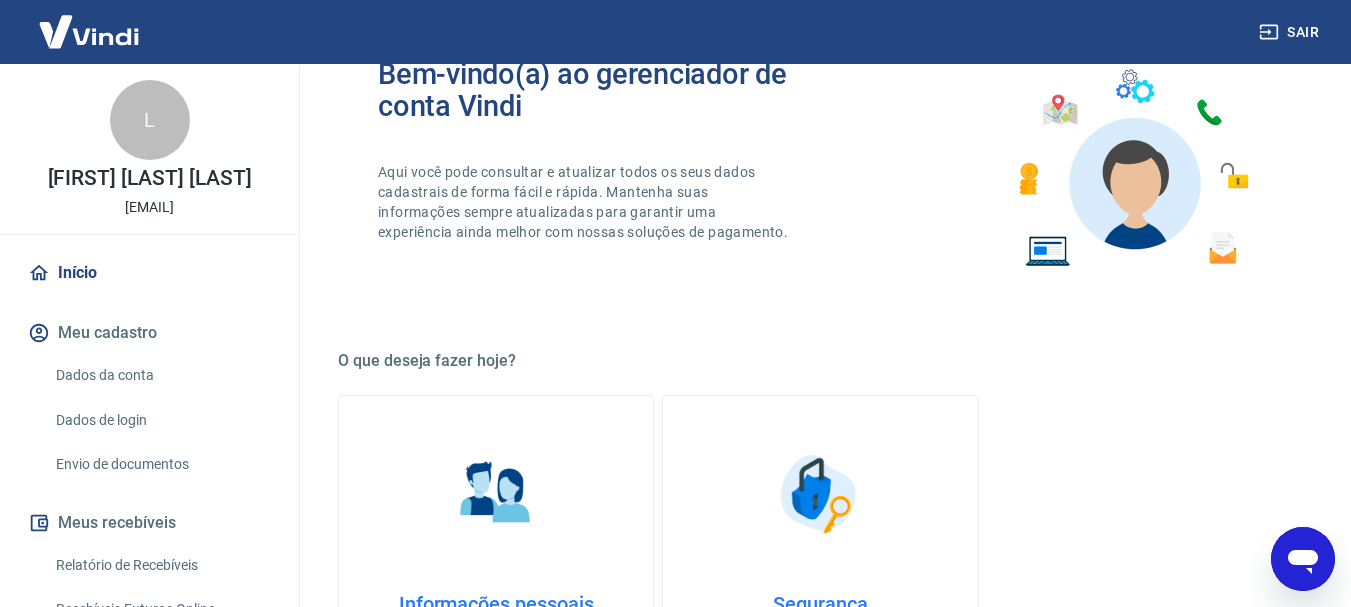 scroll, scrollTop: 241, scrollLeft: 0, axis: vertical 